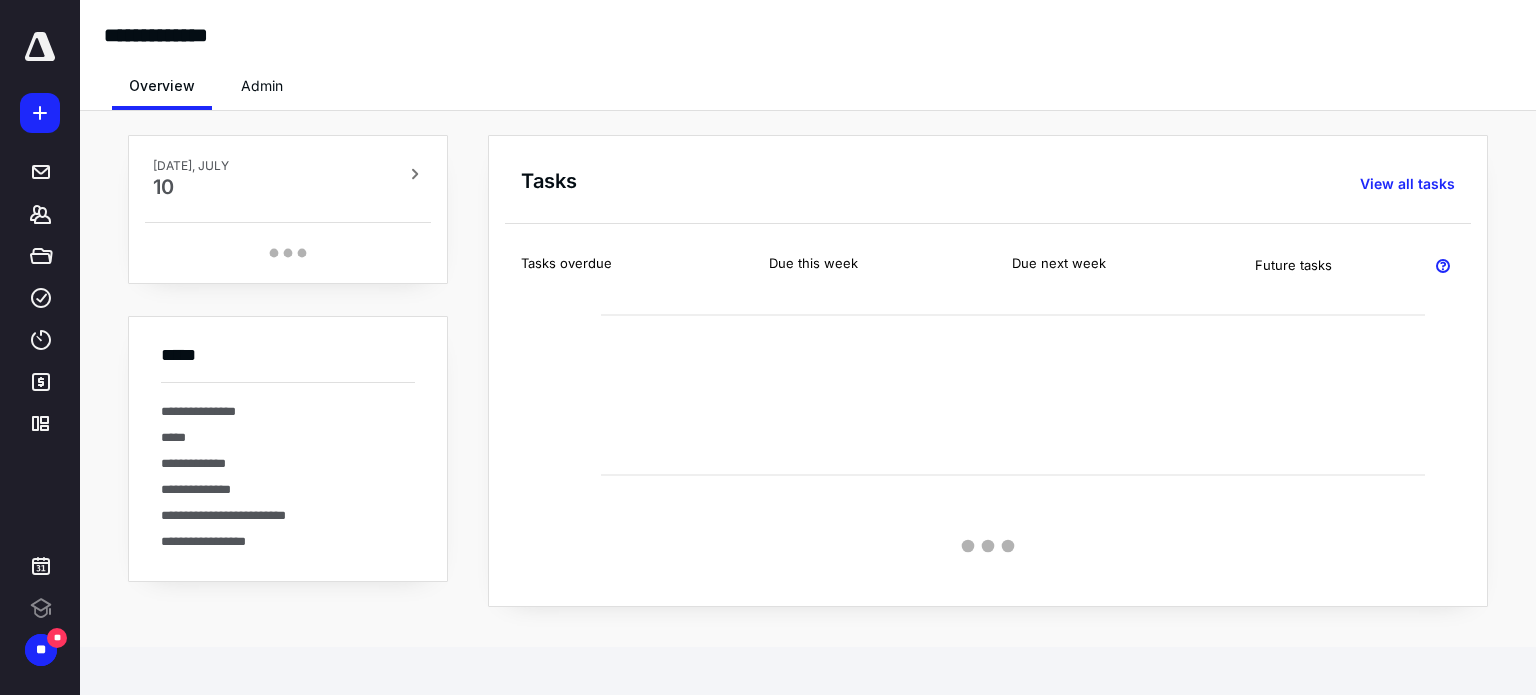 scroll, scrollTop: 0, scrollLeft: 0, axis: both 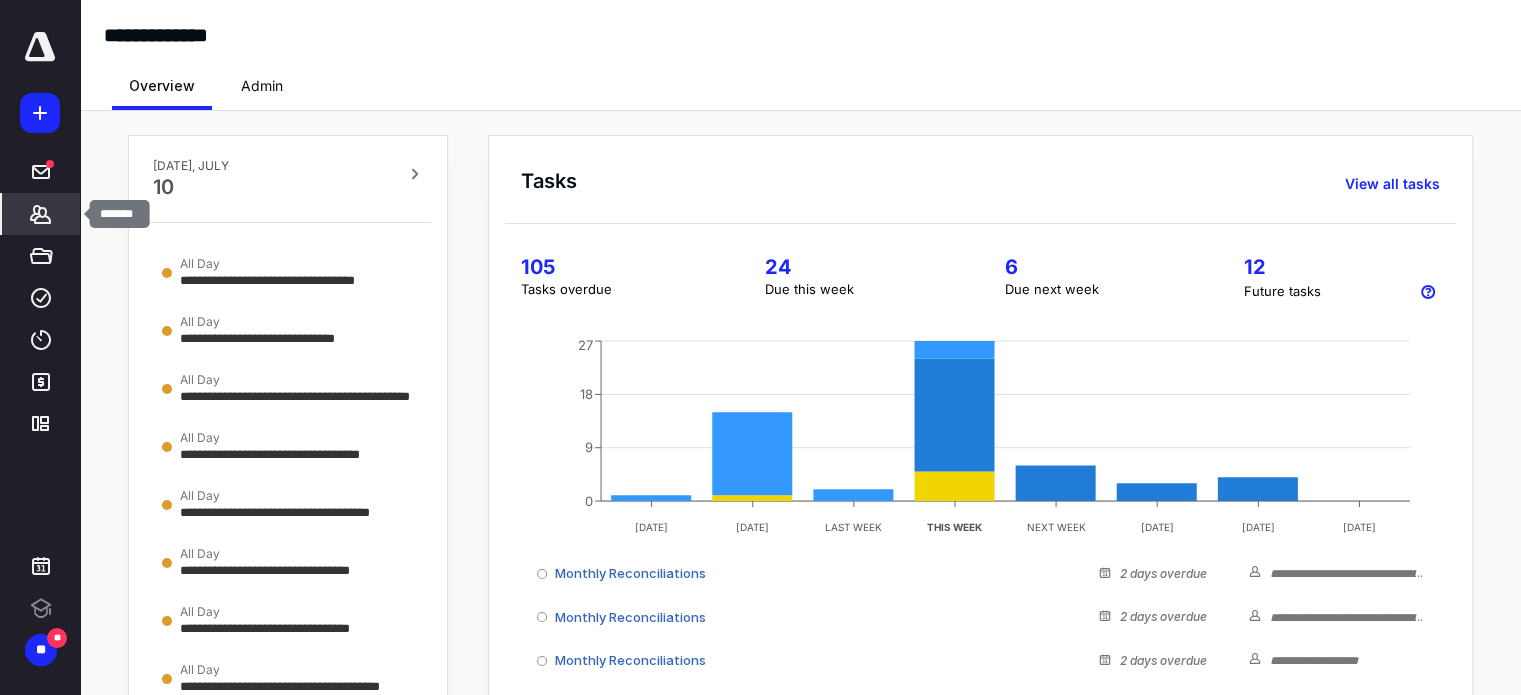 click 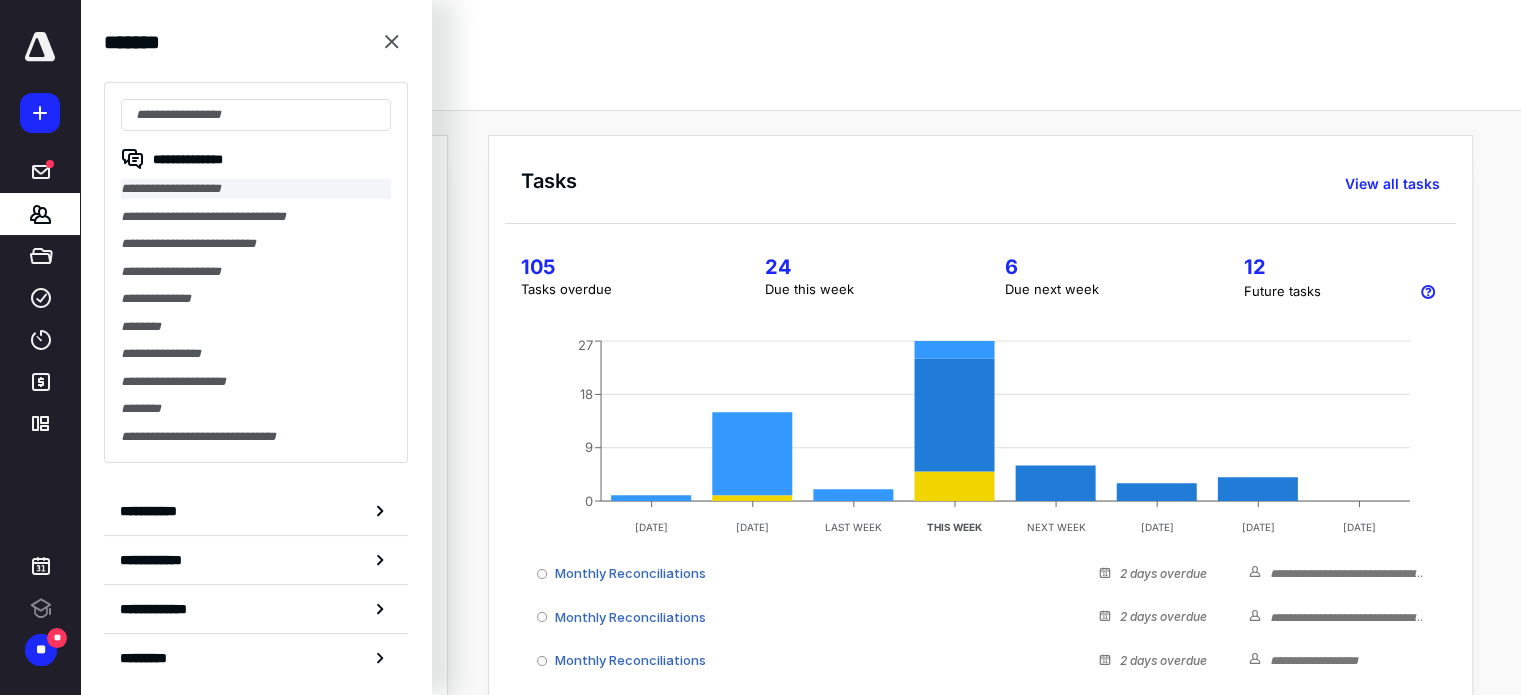 click on "**********" at bounding box center [256, 189] 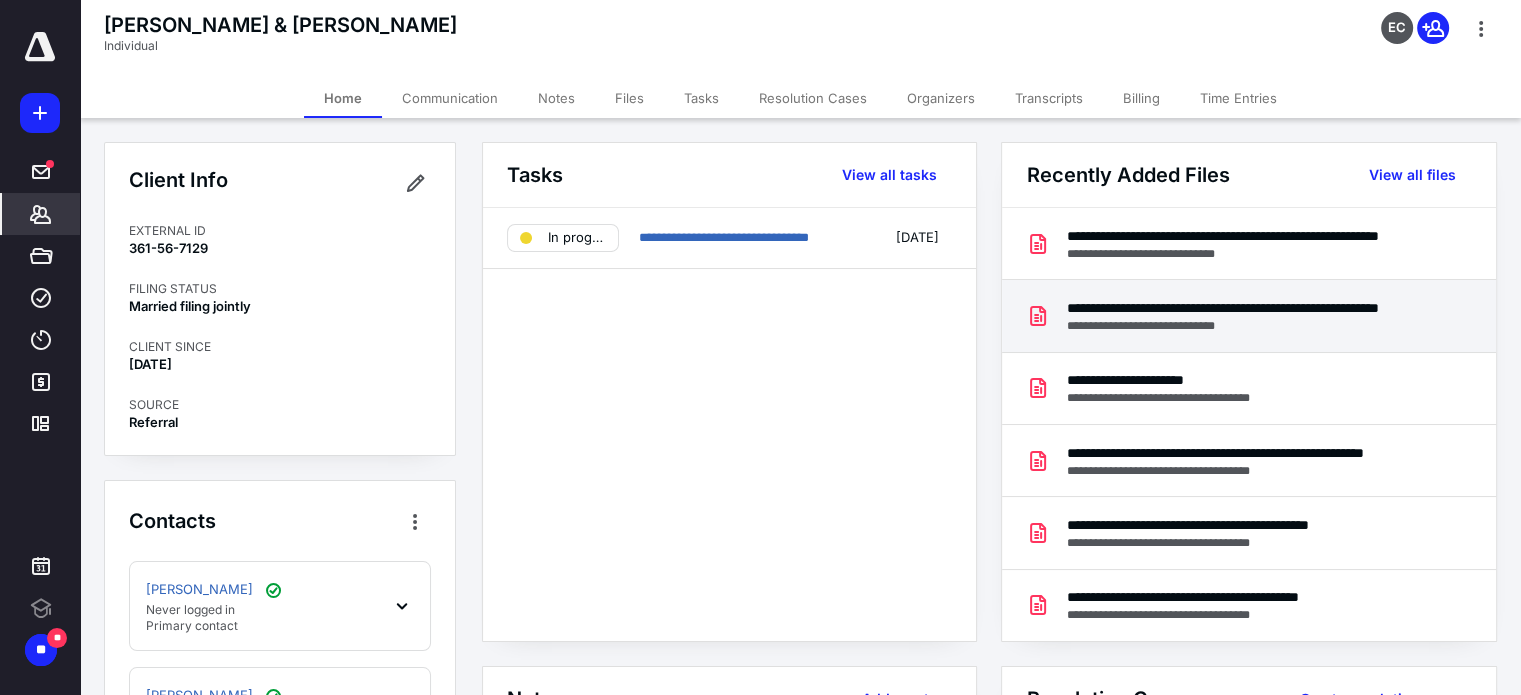 click on "**********" at bounding box center [1244, 308] 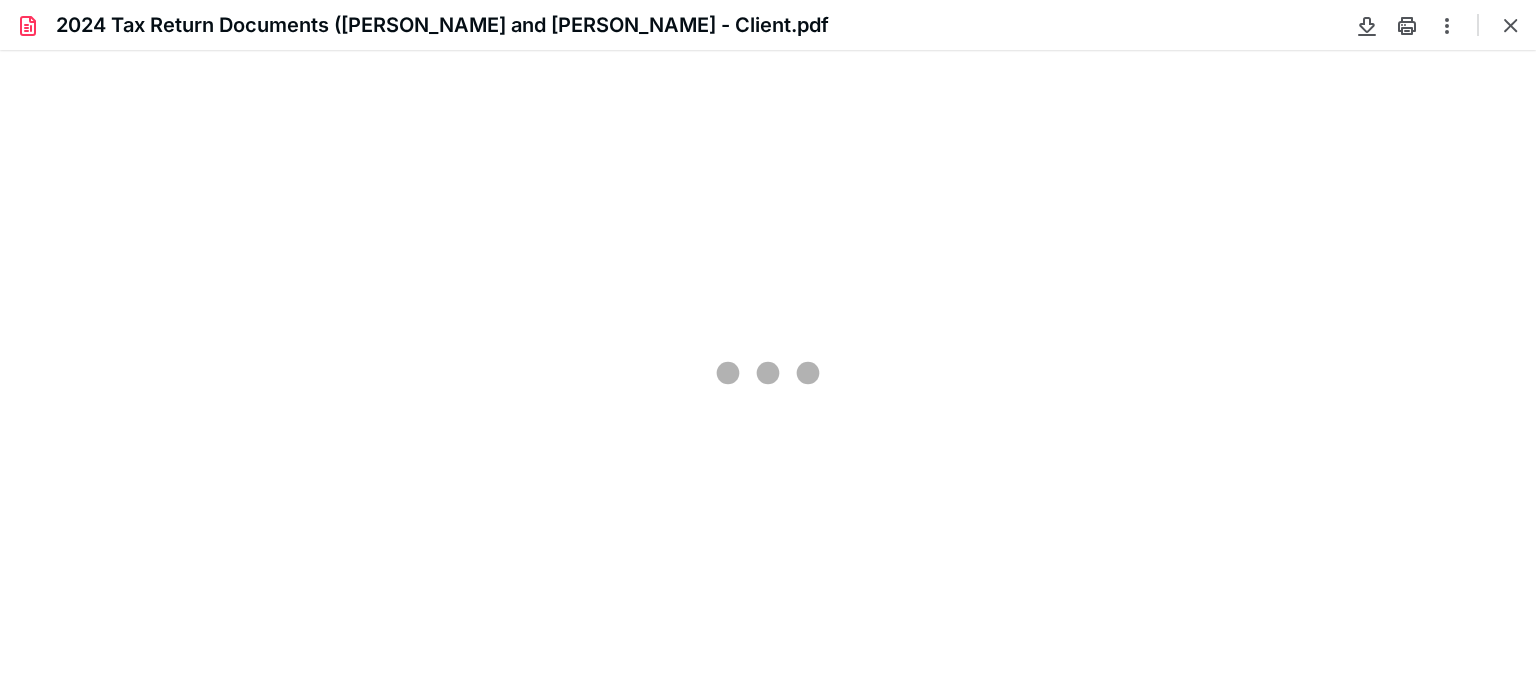scroll, scrollTop: 0, scrollLeft: 0, axis: both 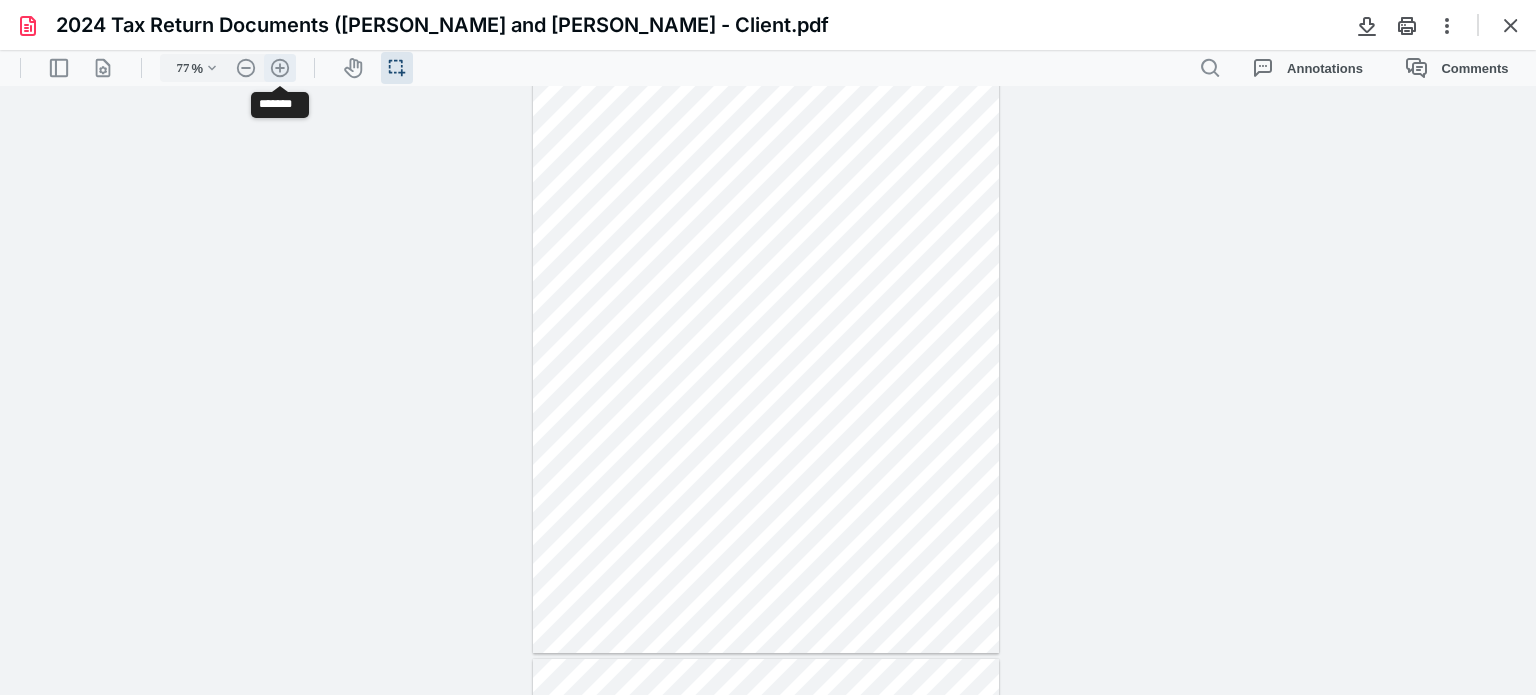 click on ".cls-1{fill:#abb0c4;} icon - header - zoom - in - line" at bounding box center [280, 68] 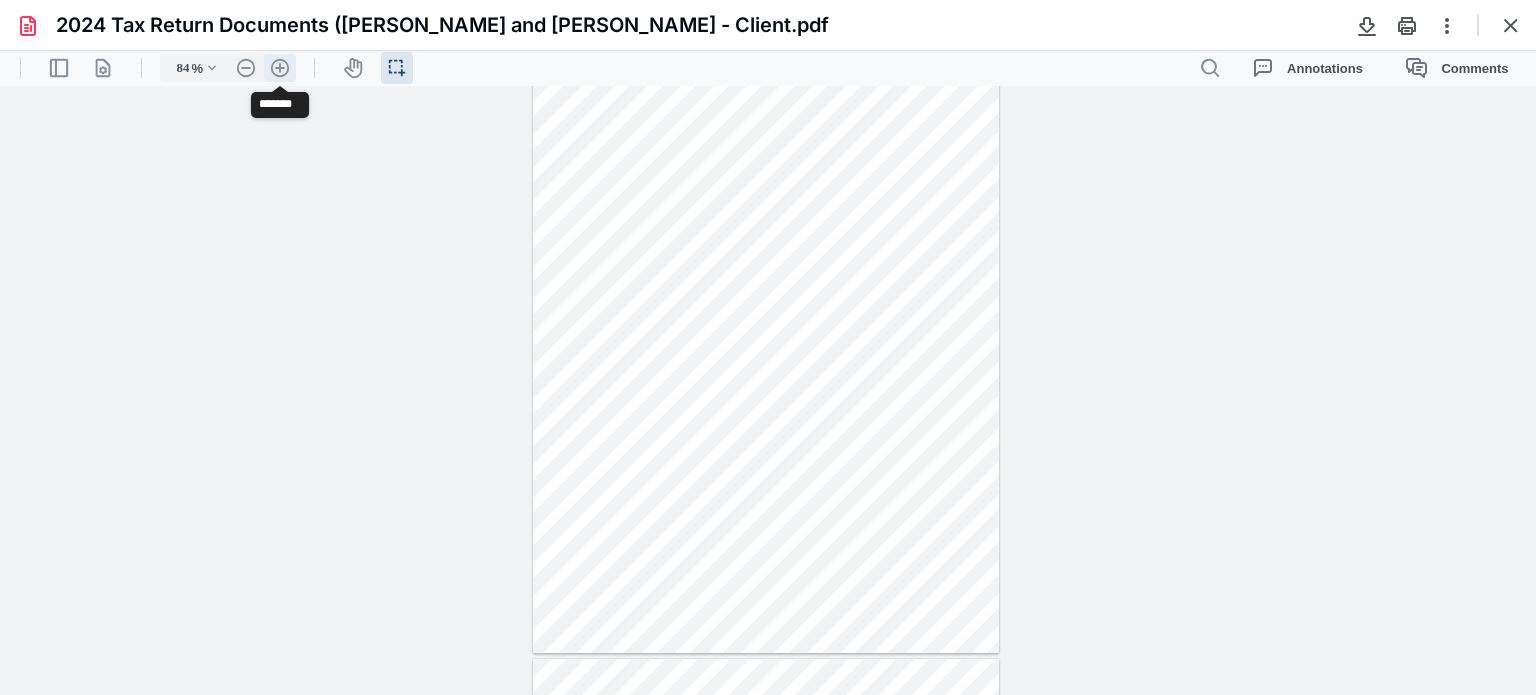 scroll, scrollTop: 71, scrollLeft: 0, axis: vertical 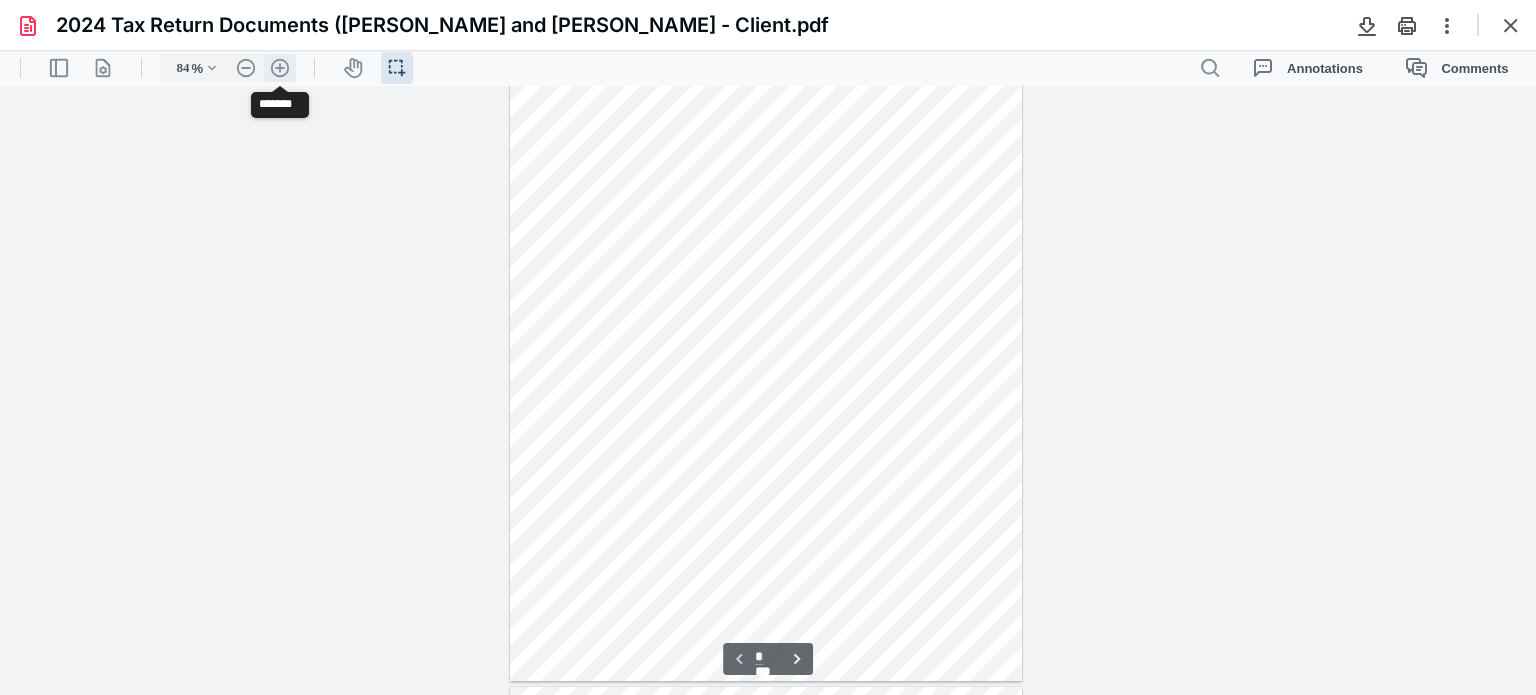 click on ".cls-1{fill:#abb0c4;} icon - header - zoom - in - line" at bounding box center [280, 68] 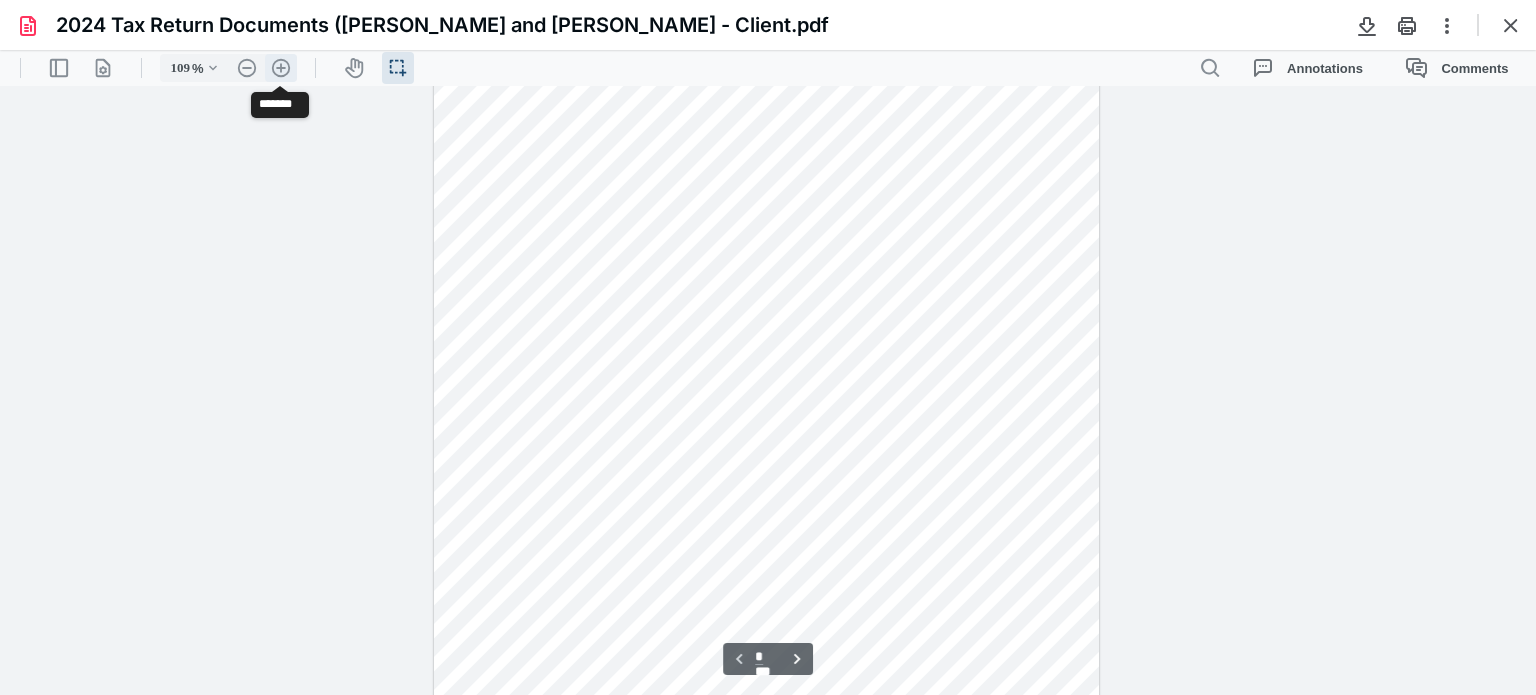 click on ".cls-1{fill:#abb0c4;} icon - header - zoom - in - line" at bounding box center [281, 68] 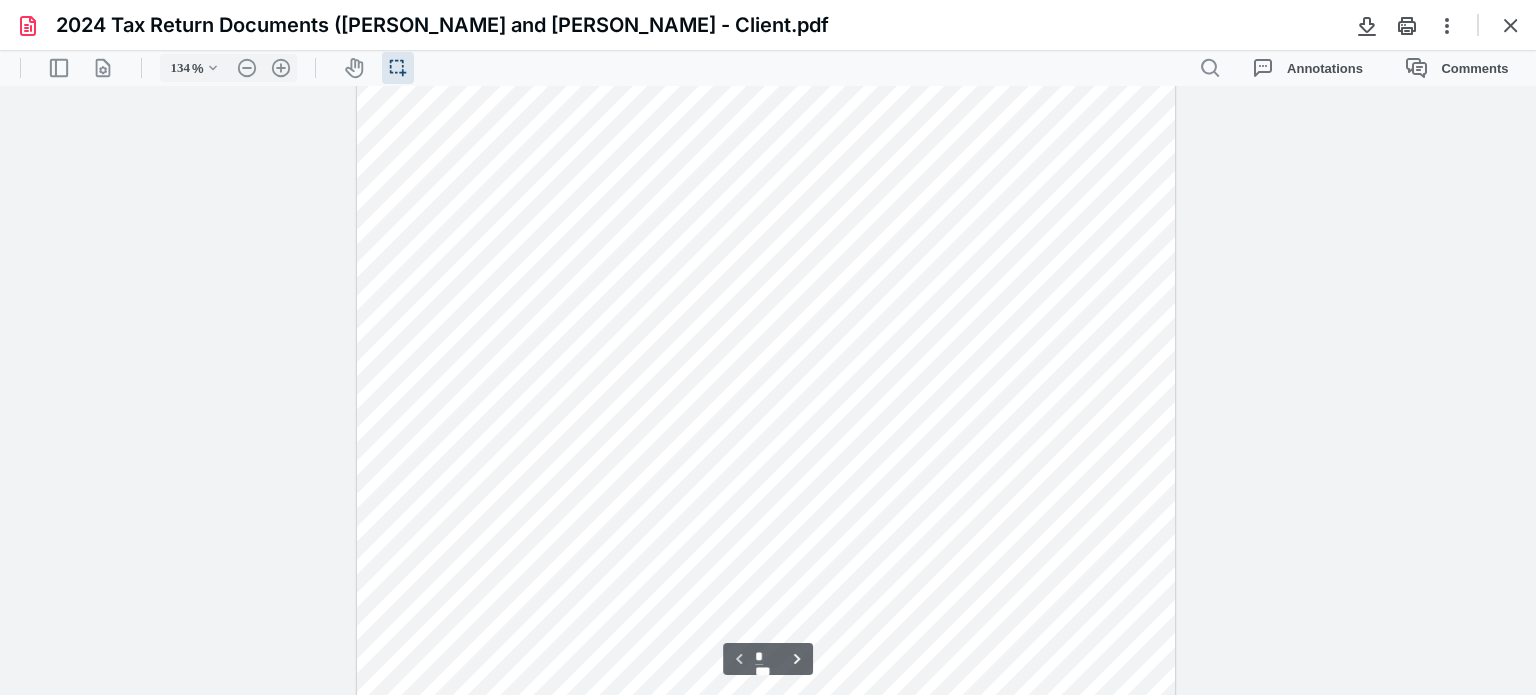 scroll, scrollTop: 0, scrollLeft: 0, axis: both 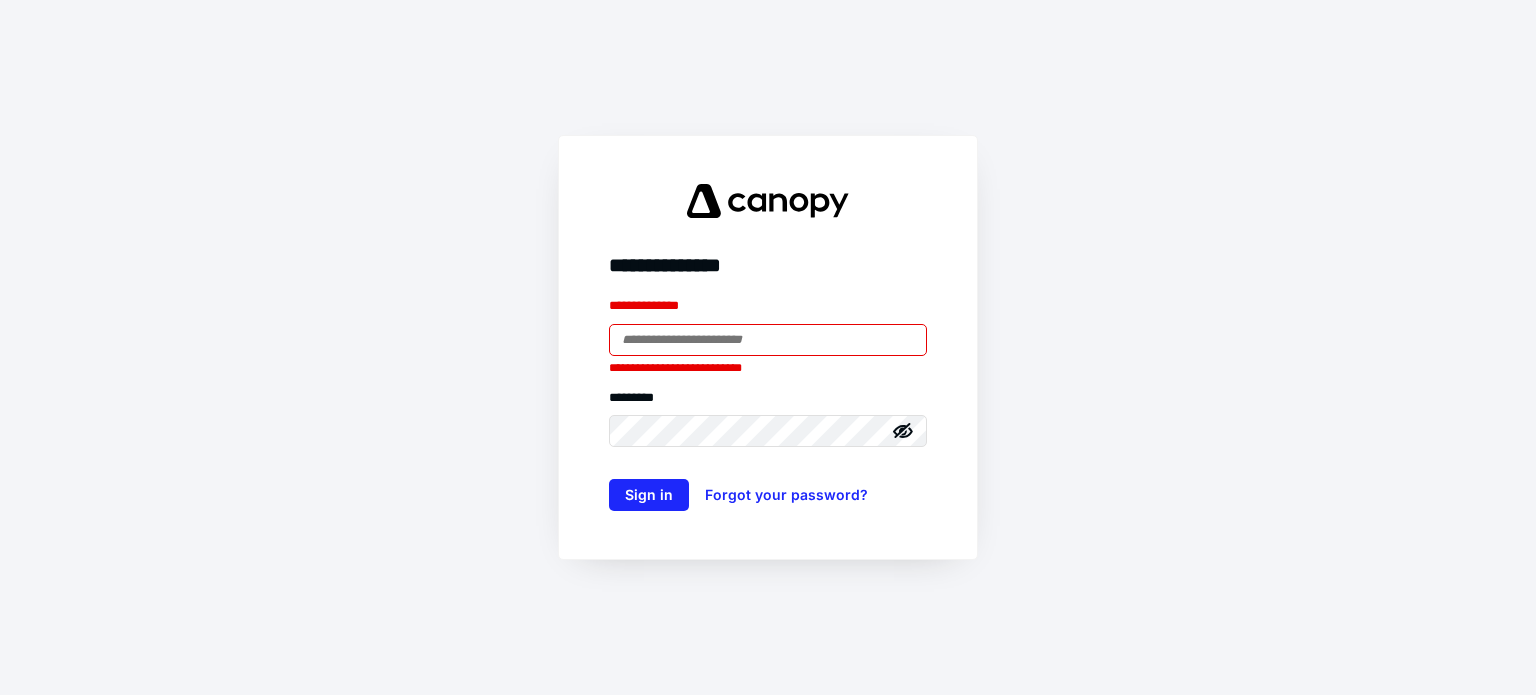 type on "**********" 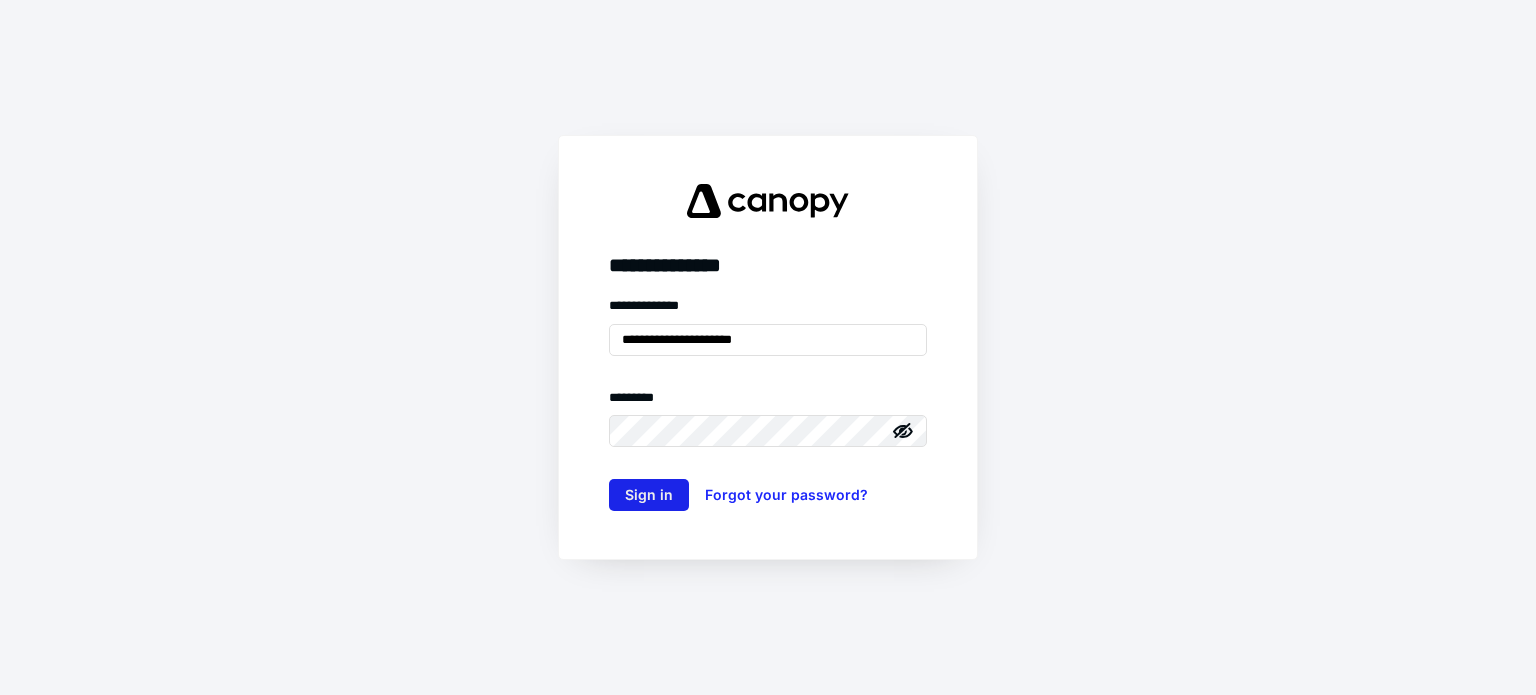 click on "Sign in" at bounding box center (649, 495) 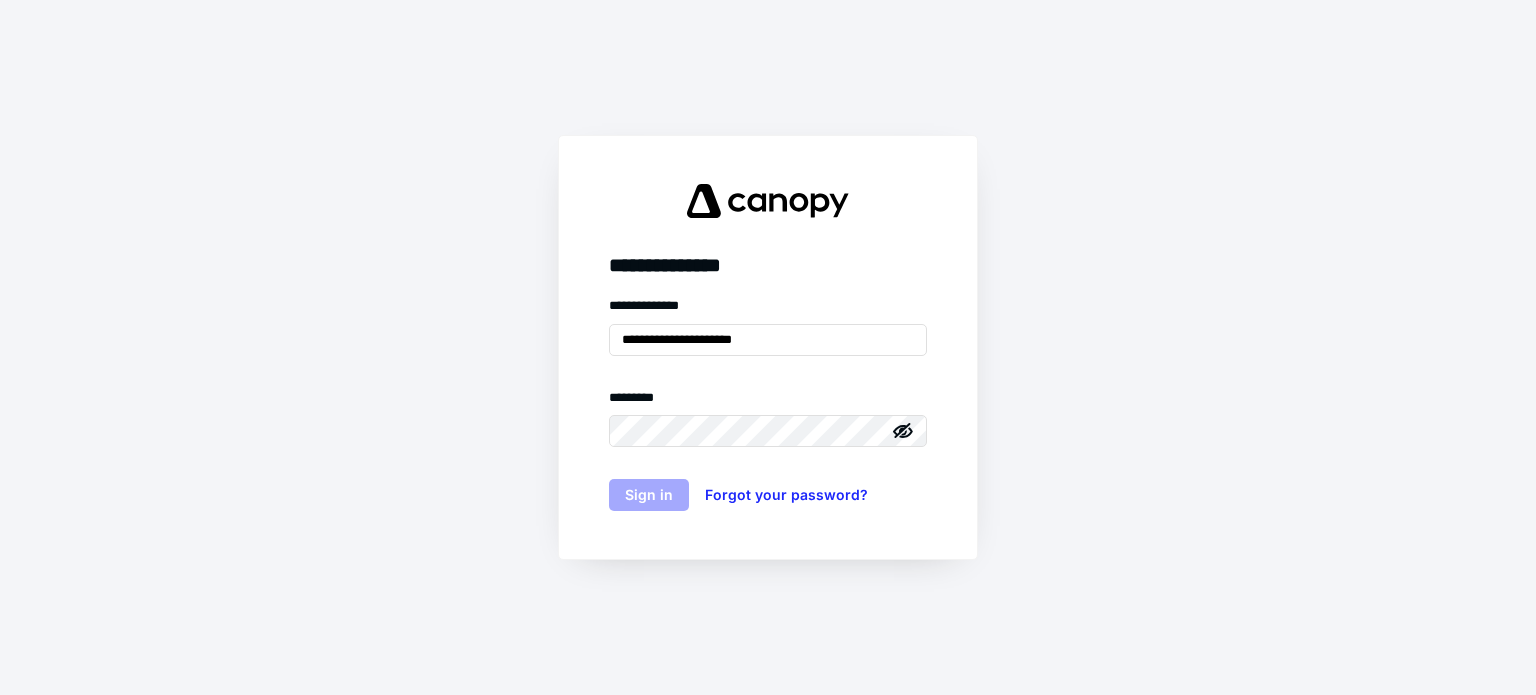 click on "**********" at bounding box center (768, 347) 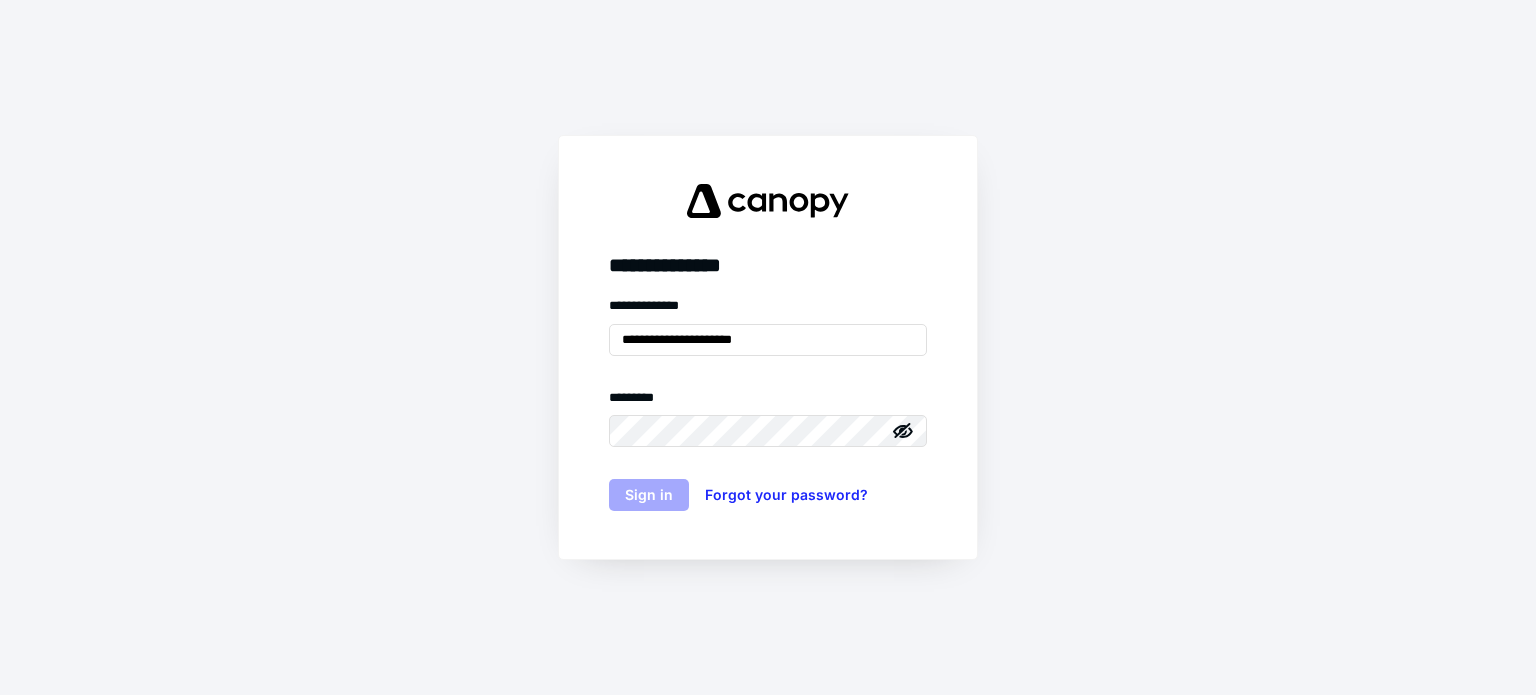 click on "Sign in" at bounding box center (649, 495) 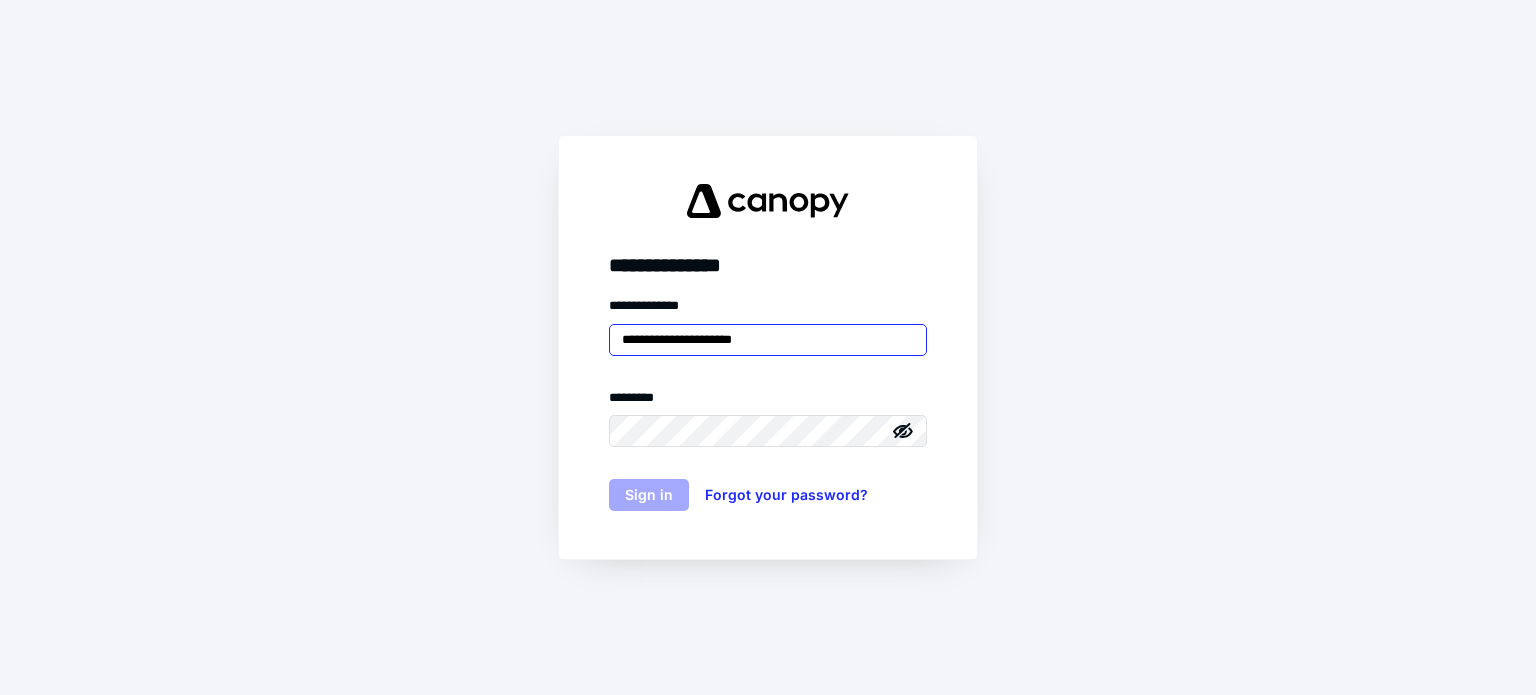 click on "**********" at bounding box center (768, 340) 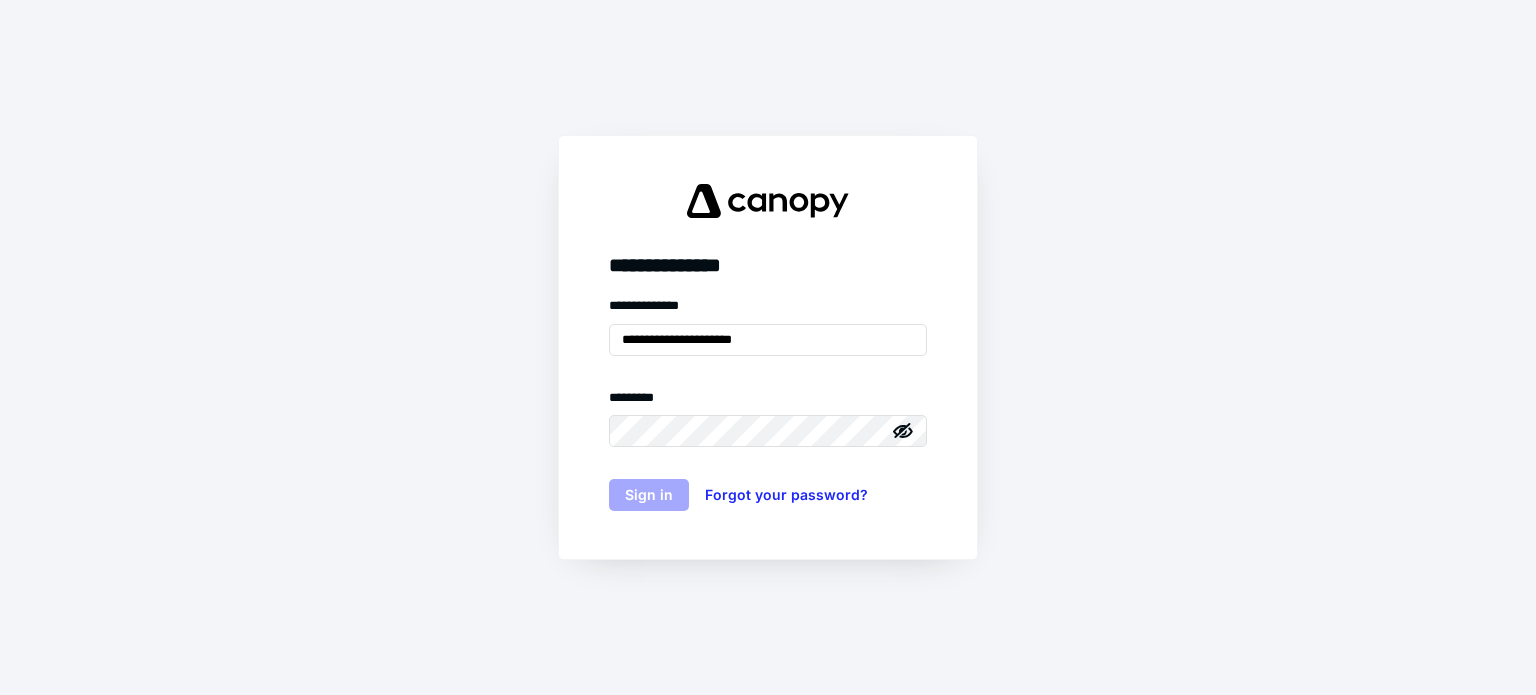 click on "**********" at bounding box center (768, 347) 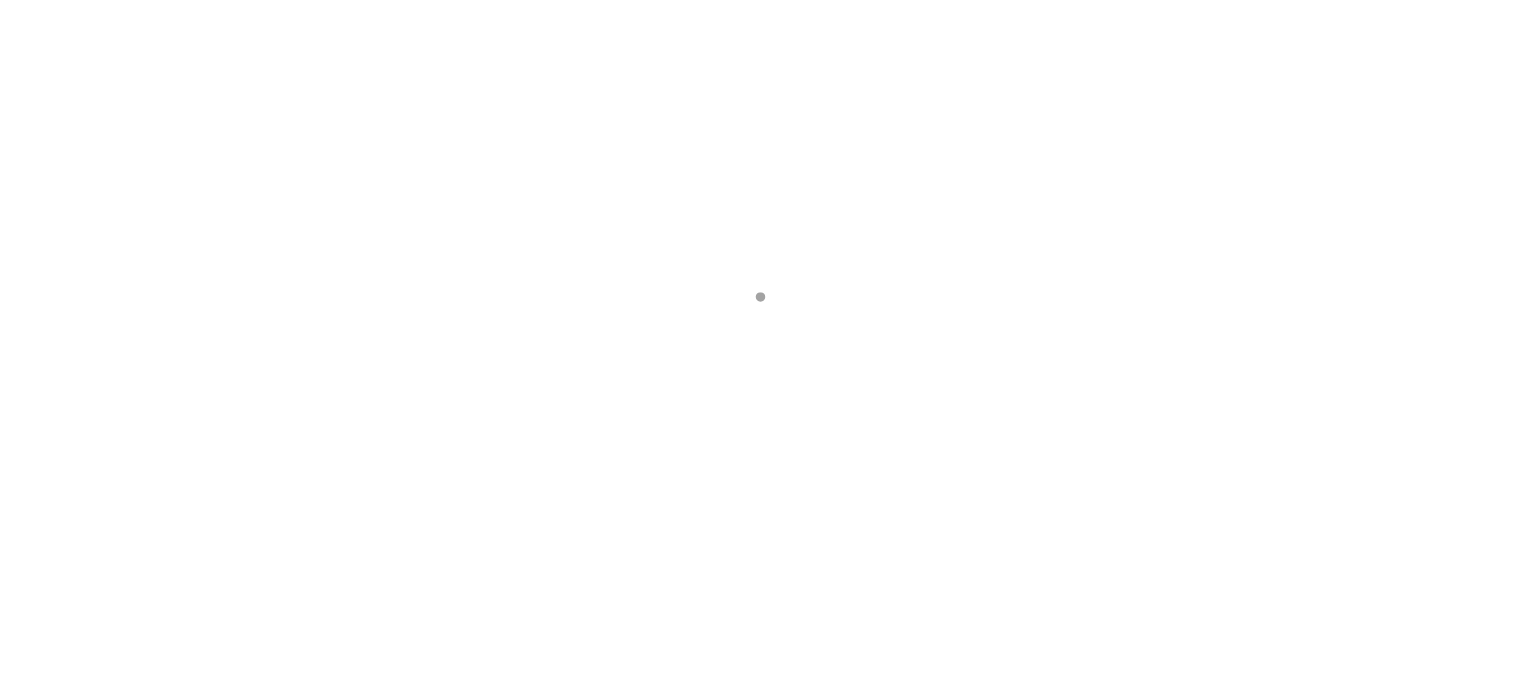 scroll, scrollTop: 0, scrollLeft: 0, axis: both 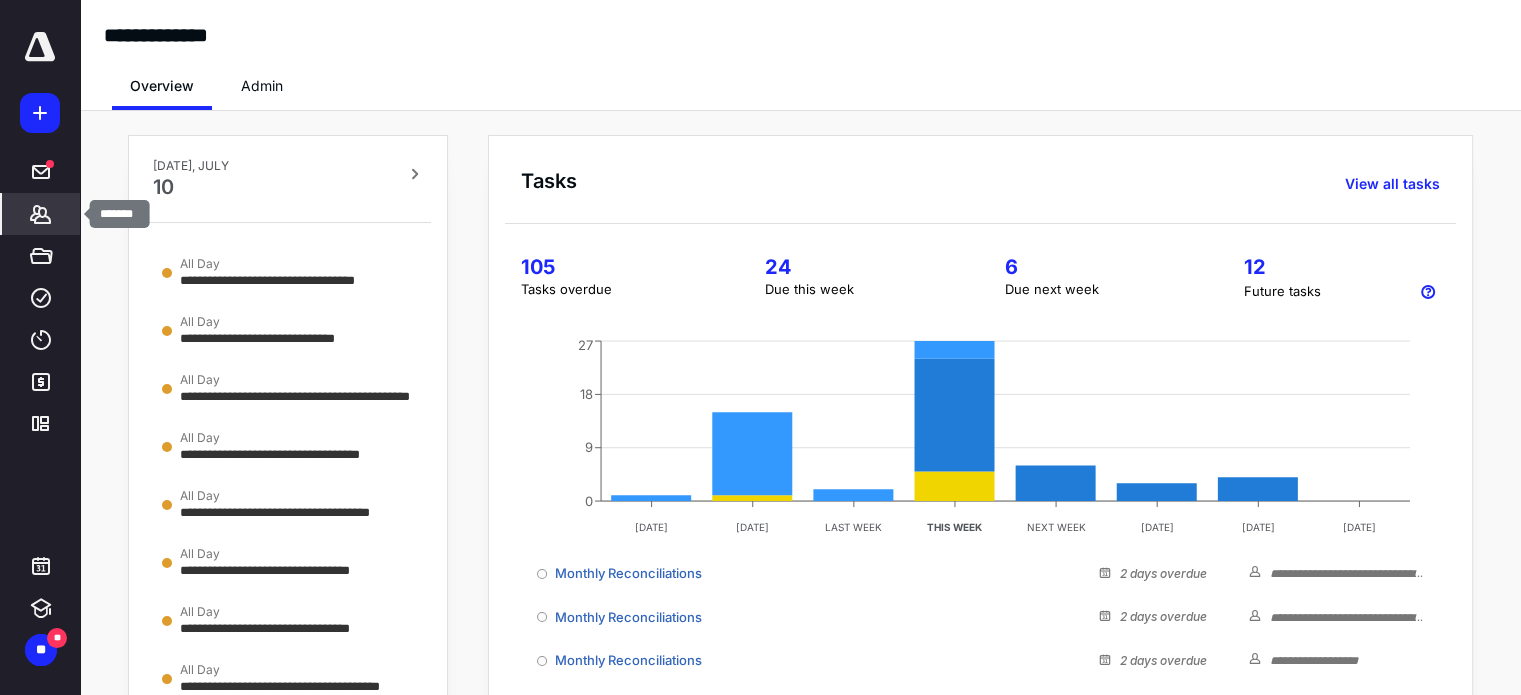 click 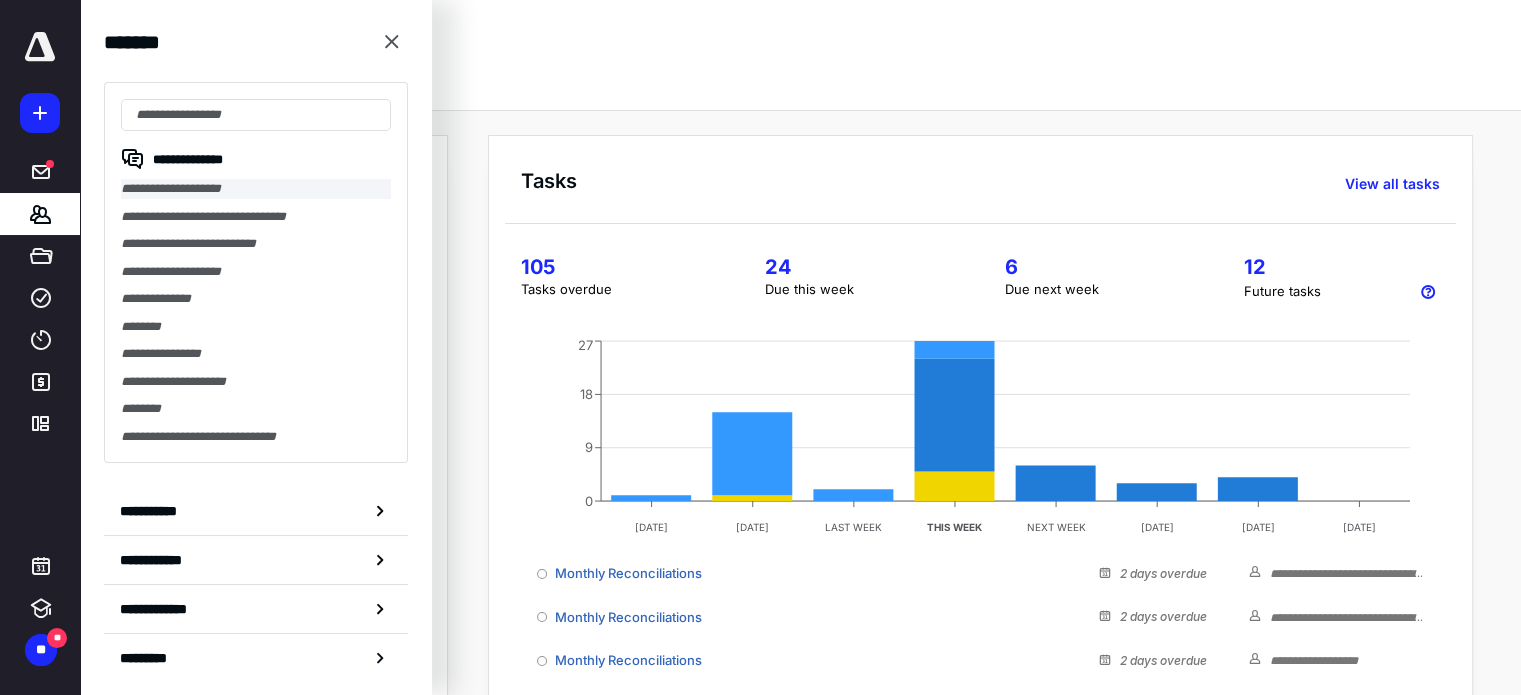 click on "**********" at bounding box center [256, 189] 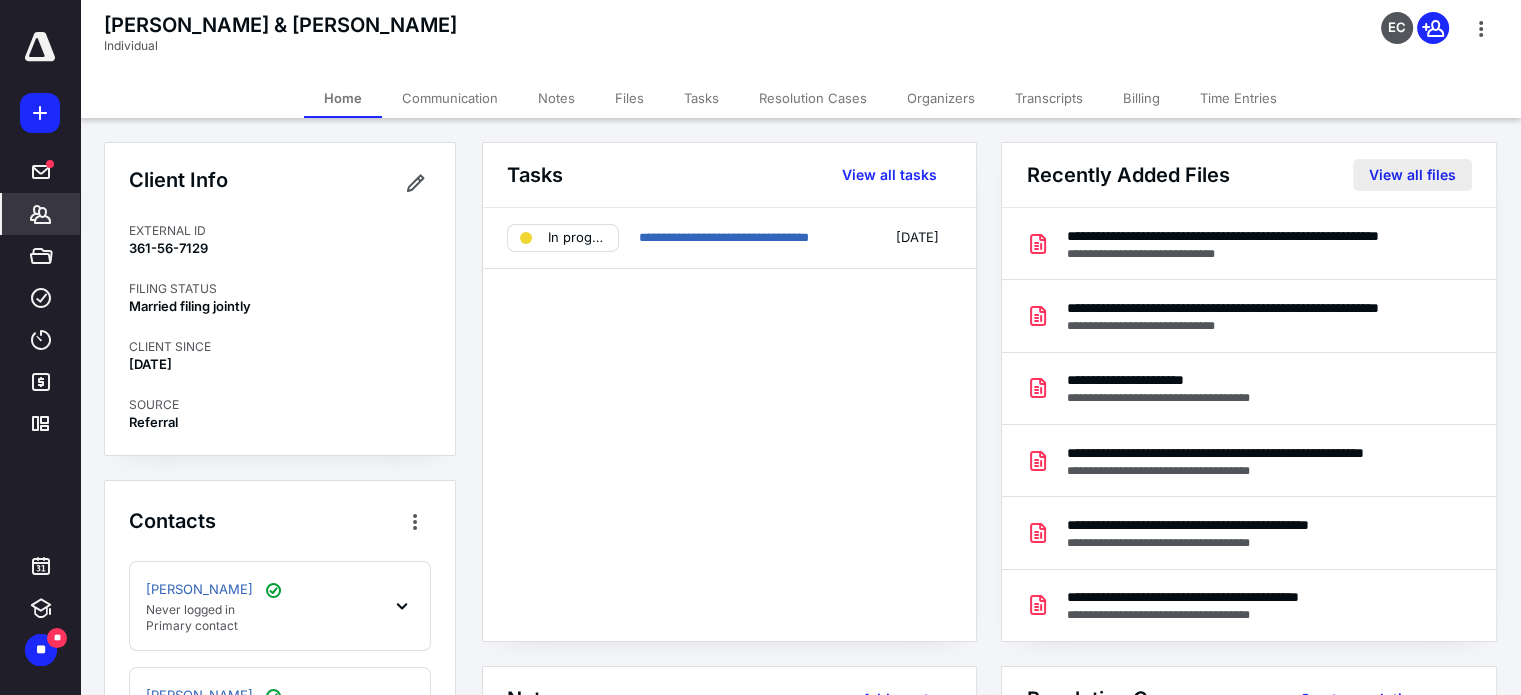 click on "View all files" at bounding box center (1412, 175) 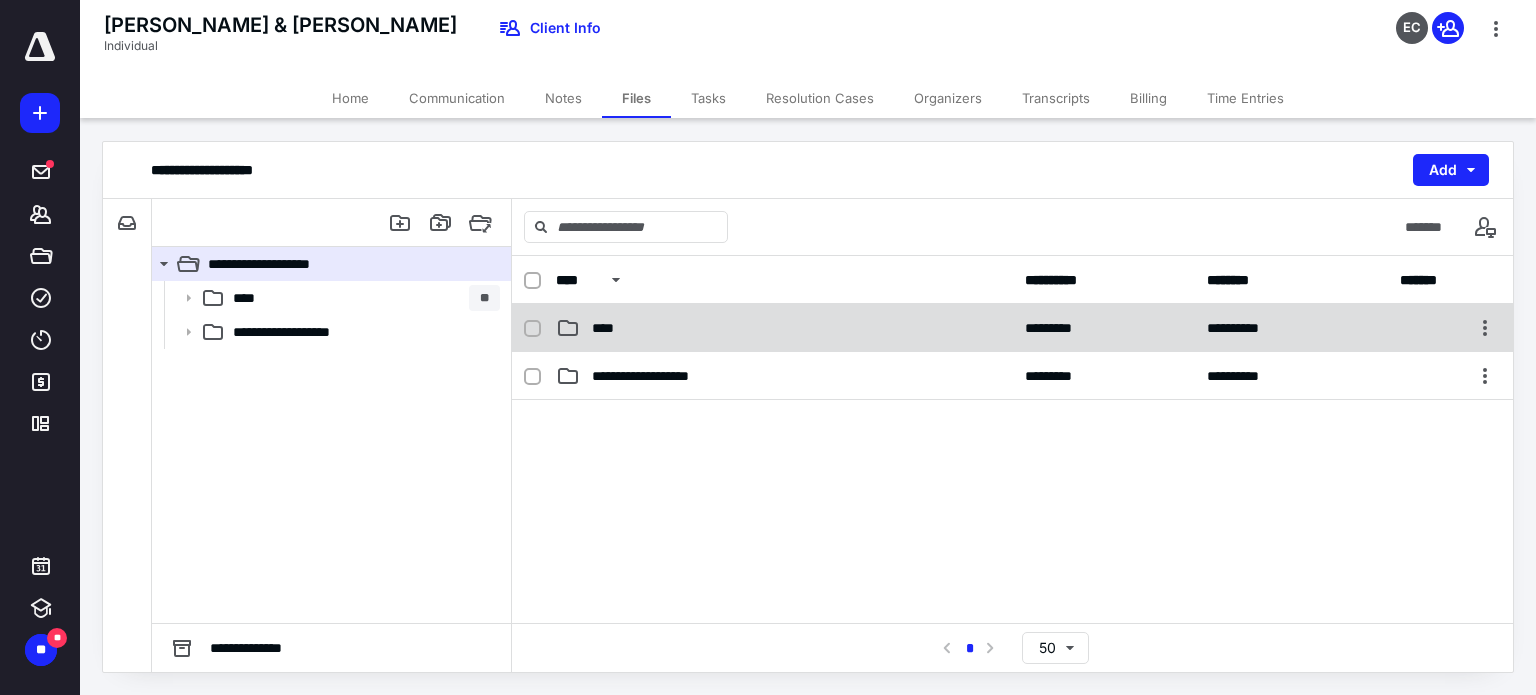 click on "****" at bounding box center [784, 328] 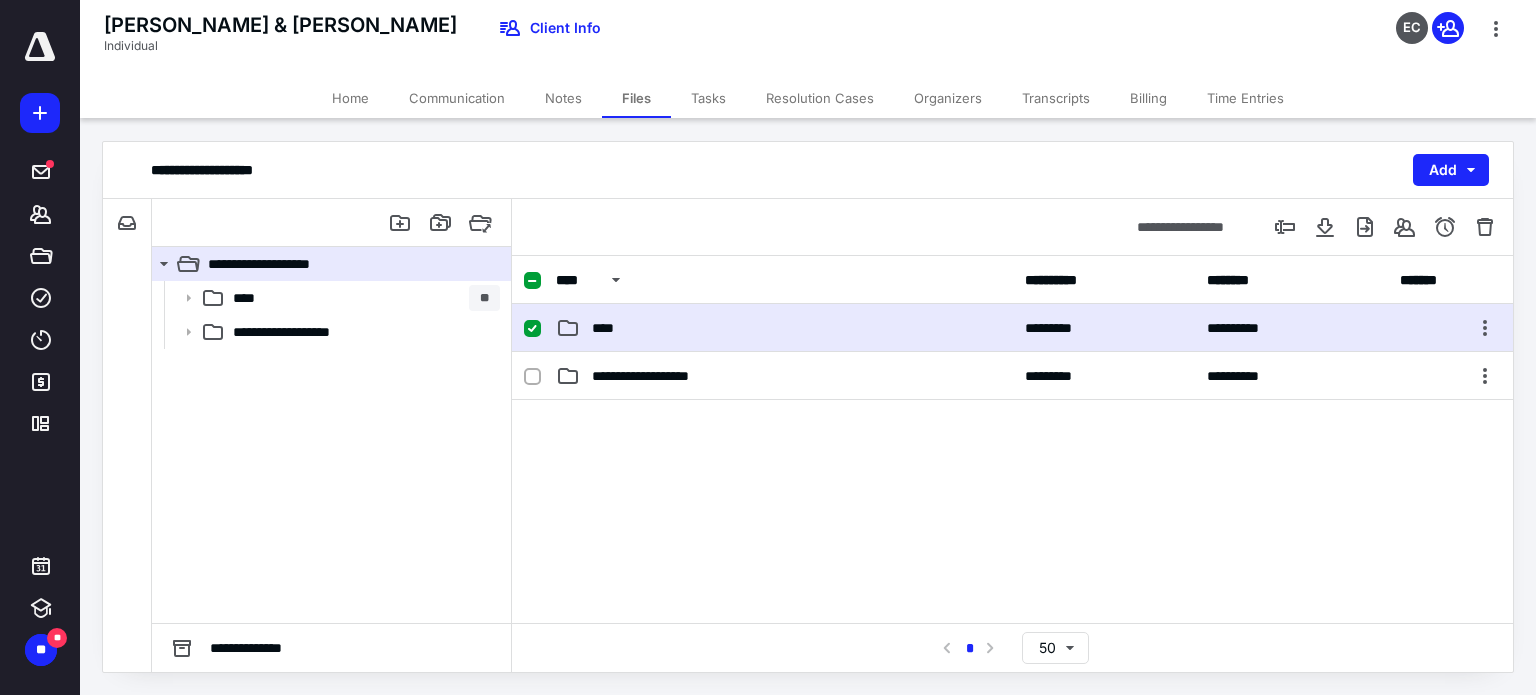 click on "****" at bounding box center [784, 328] 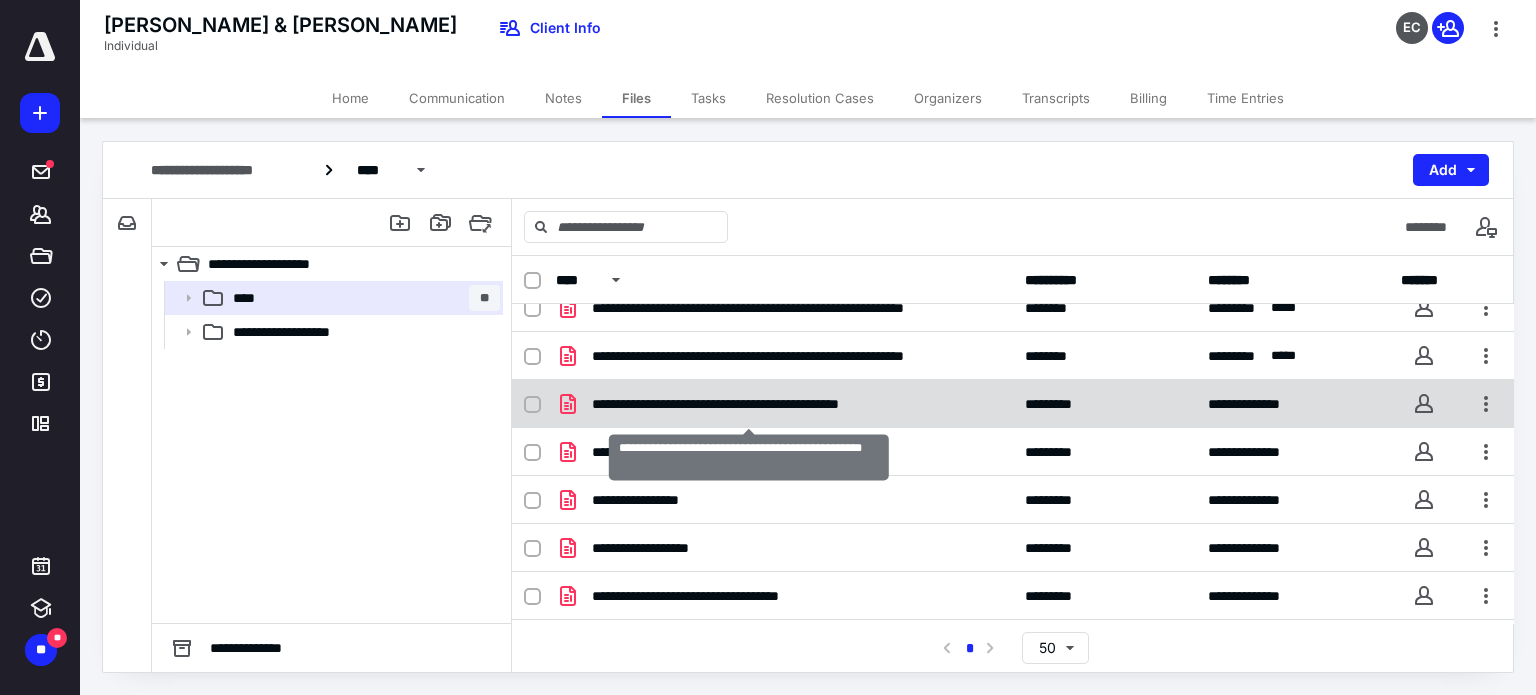 scroll, scrollTop: 400, scrollLeft: 0, axis: vertical 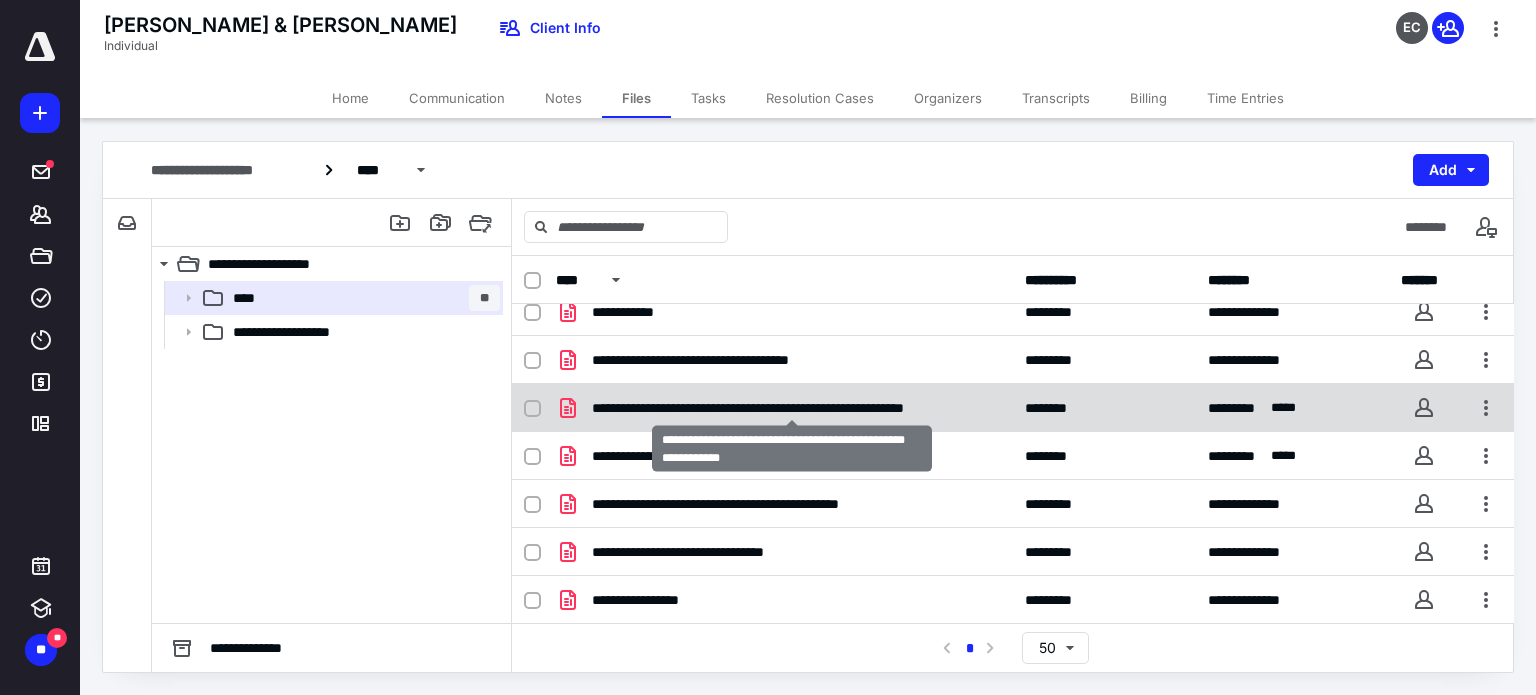 click on "**********" at bounding box center (792, 408) 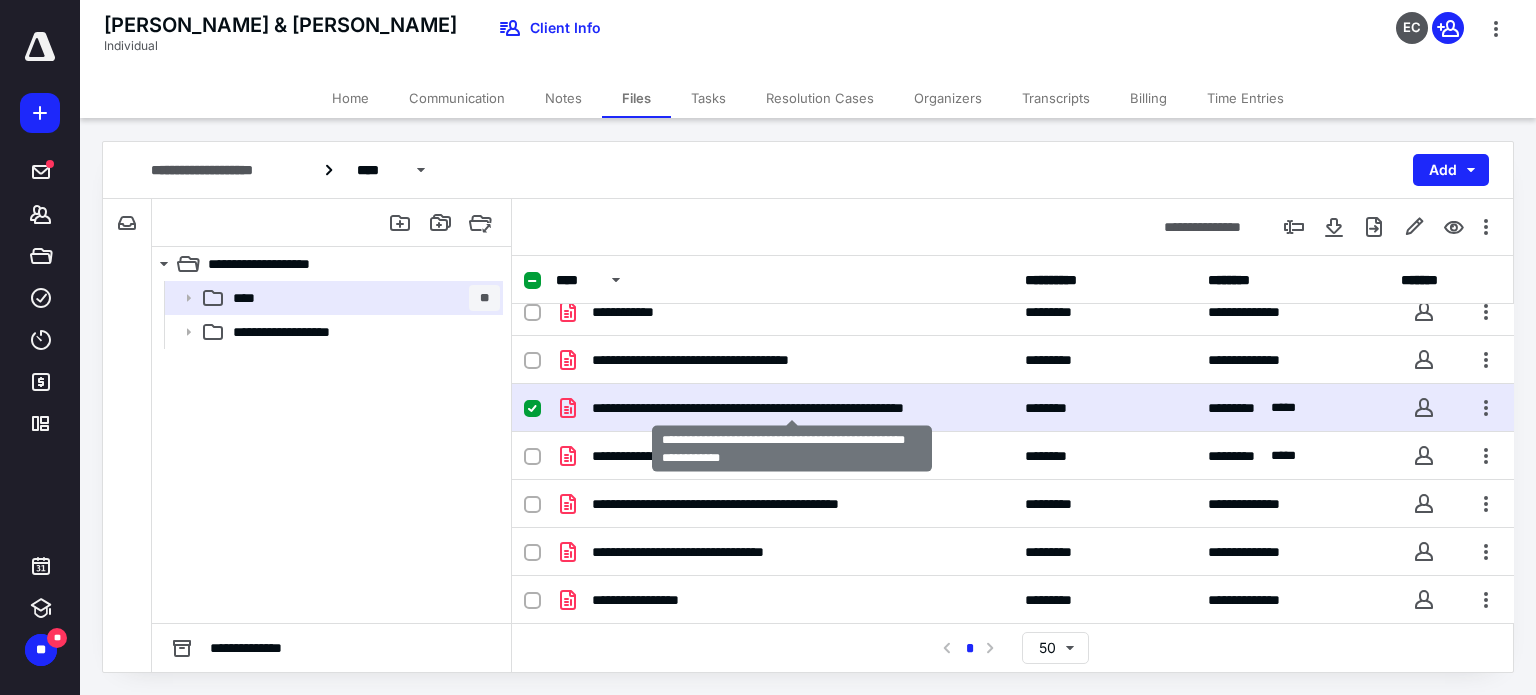 click on "**********" at bounding box center (792, 408) 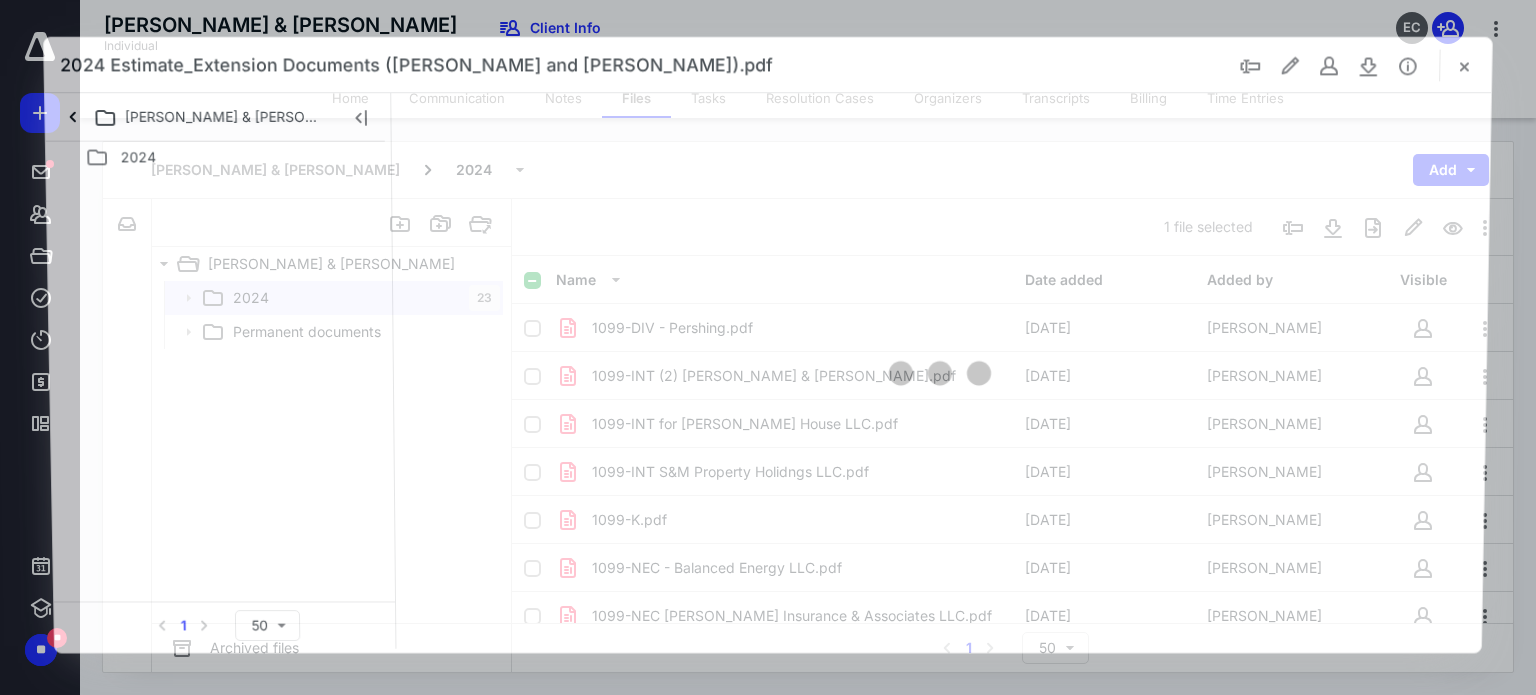 scroll, scrollTop: 400, scrollLeft: 0, axis: vertical 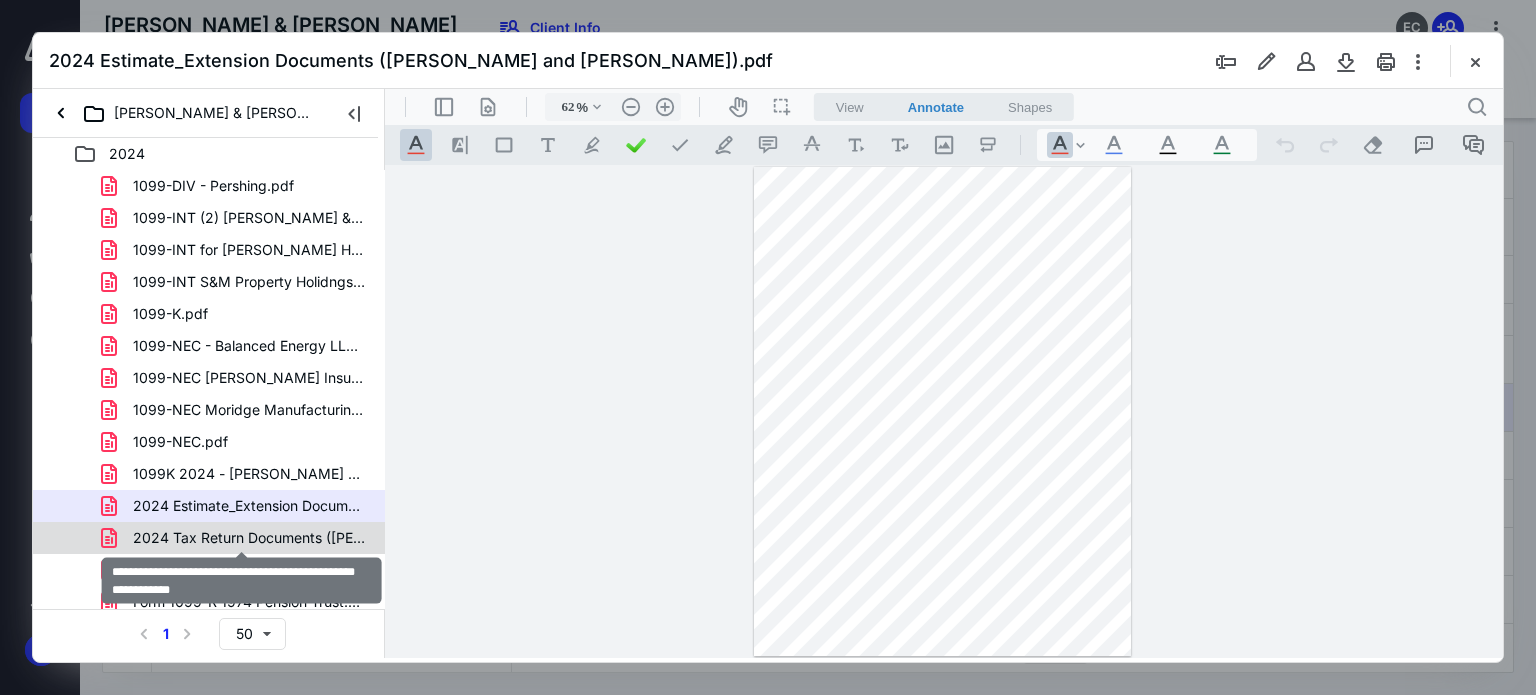 click on "2024 Tax Return Documents ([PERSON_NAME] and [PERSON_NAME] - Client.pdf" at bounding box center [249, 538] 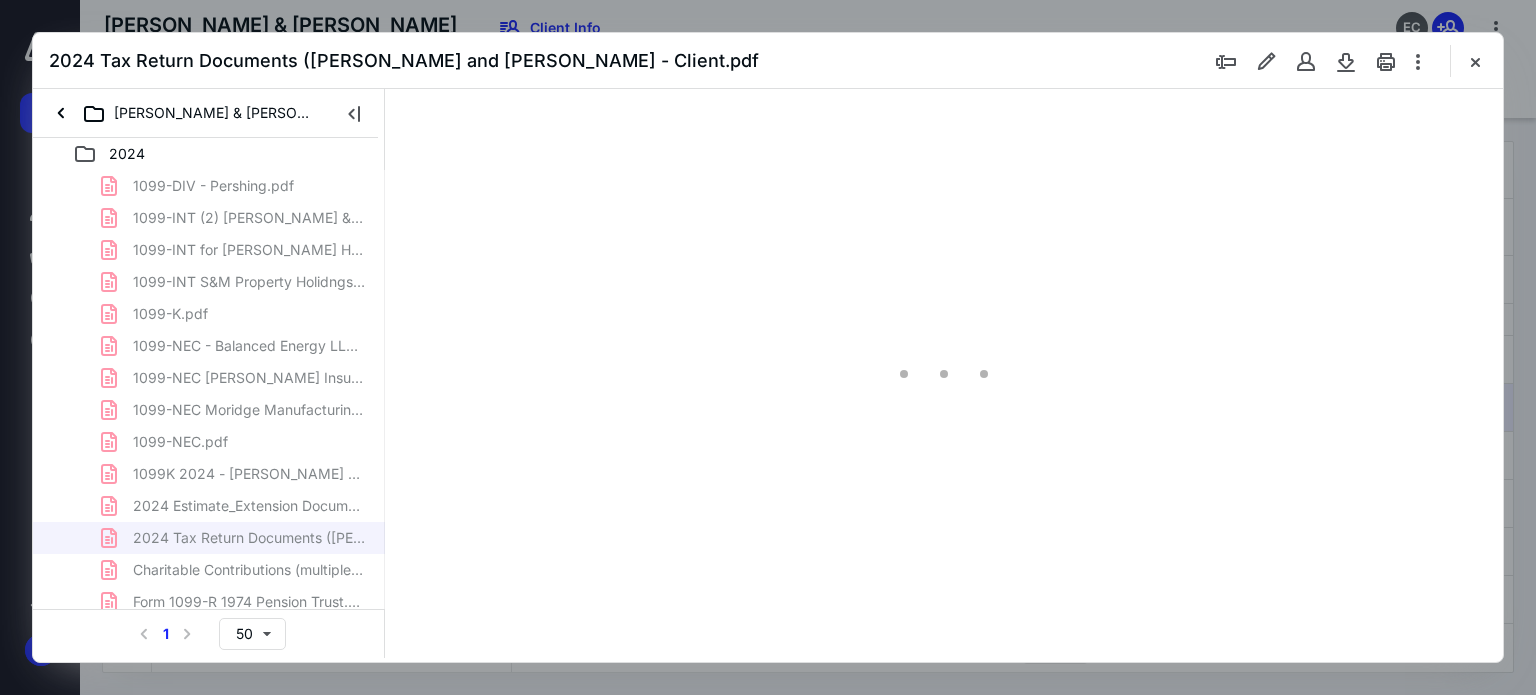 type on "62" 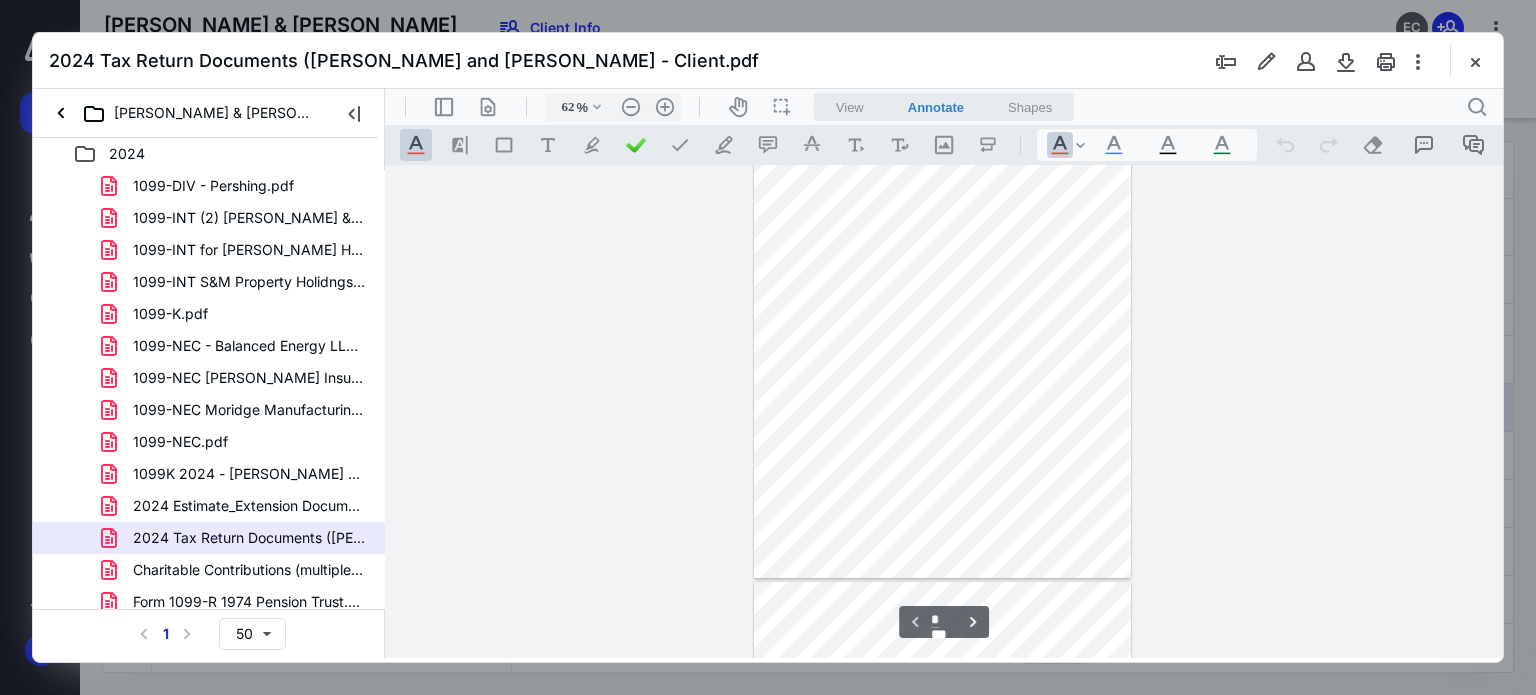 scroll, scrollTop: 0, scrollLeft: 0, axis: both 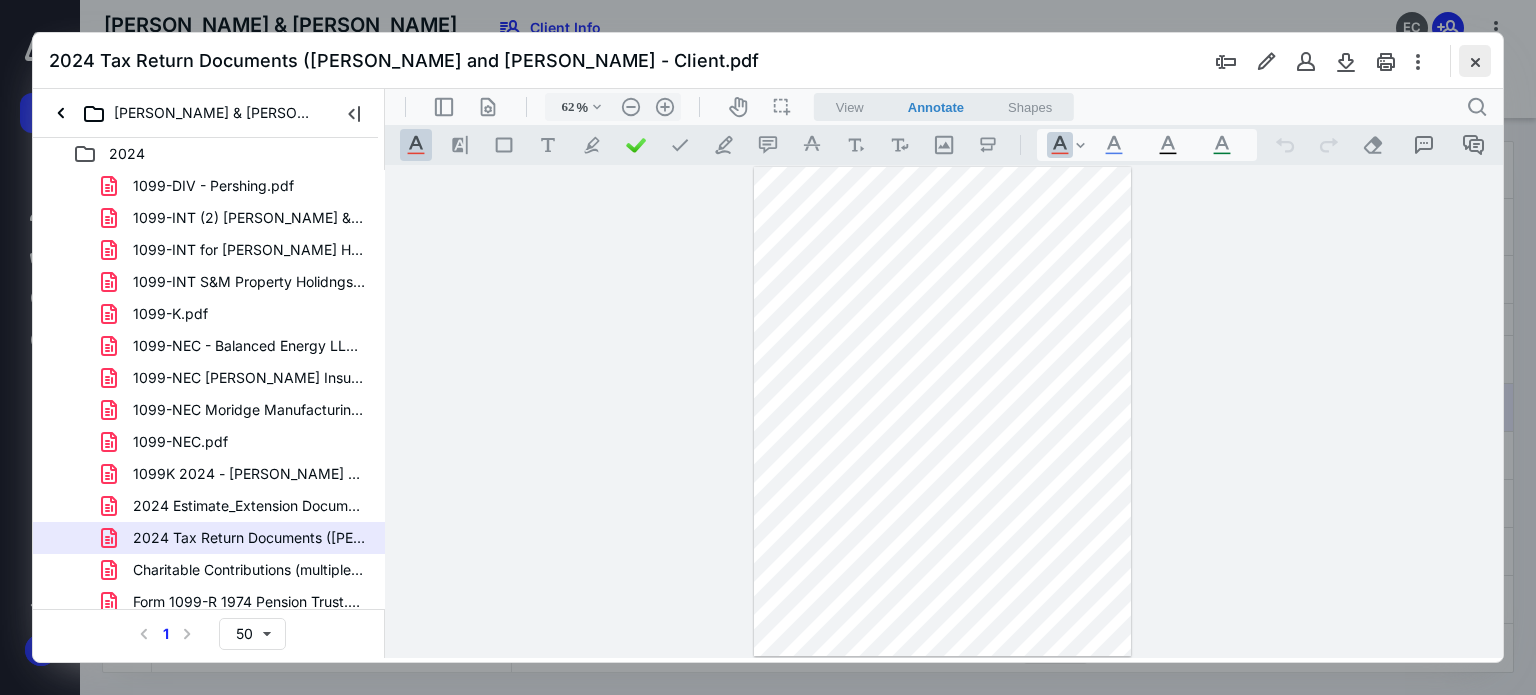 click at bounding box center (1475, 61) 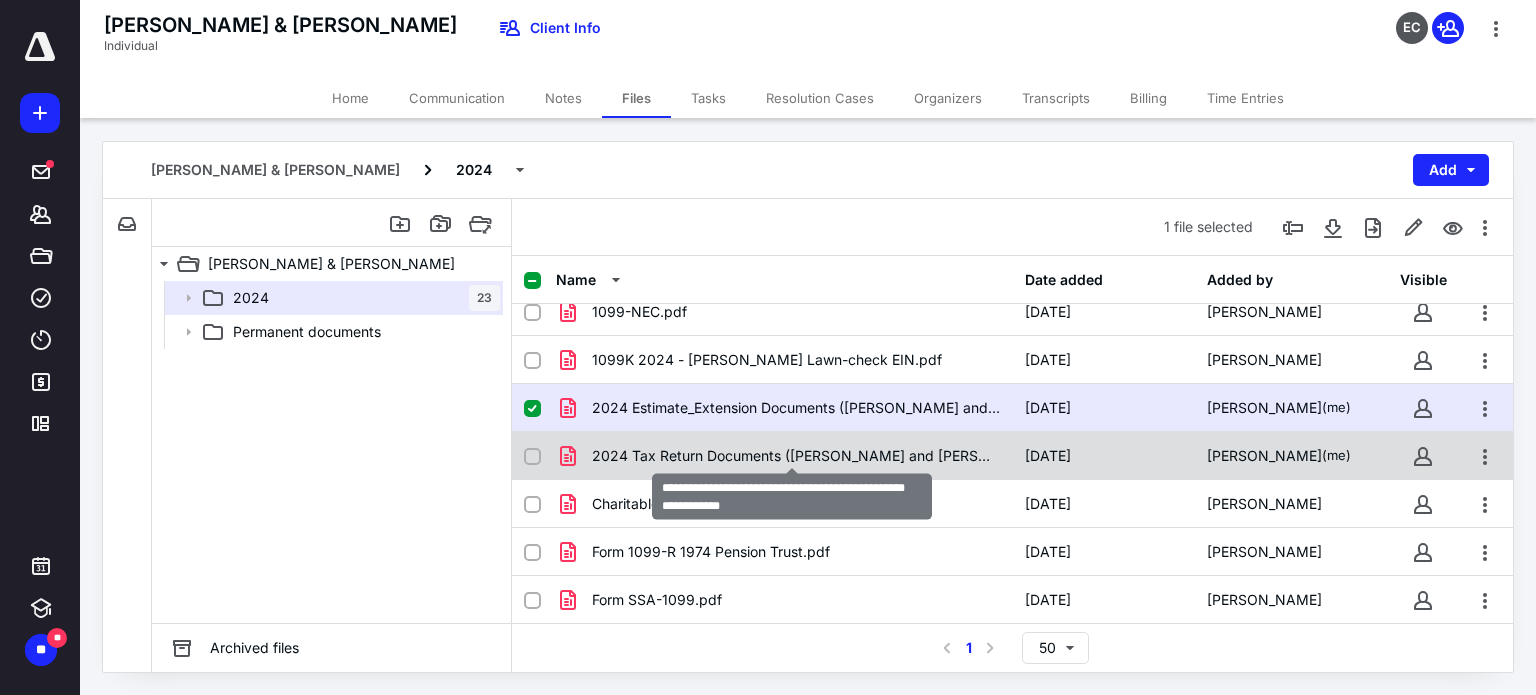 click on "2024 Tax Return Documents ([PERSON_NAME] and [PERSON_NAME] - Client.pdf" at bounding box center (796, 456) 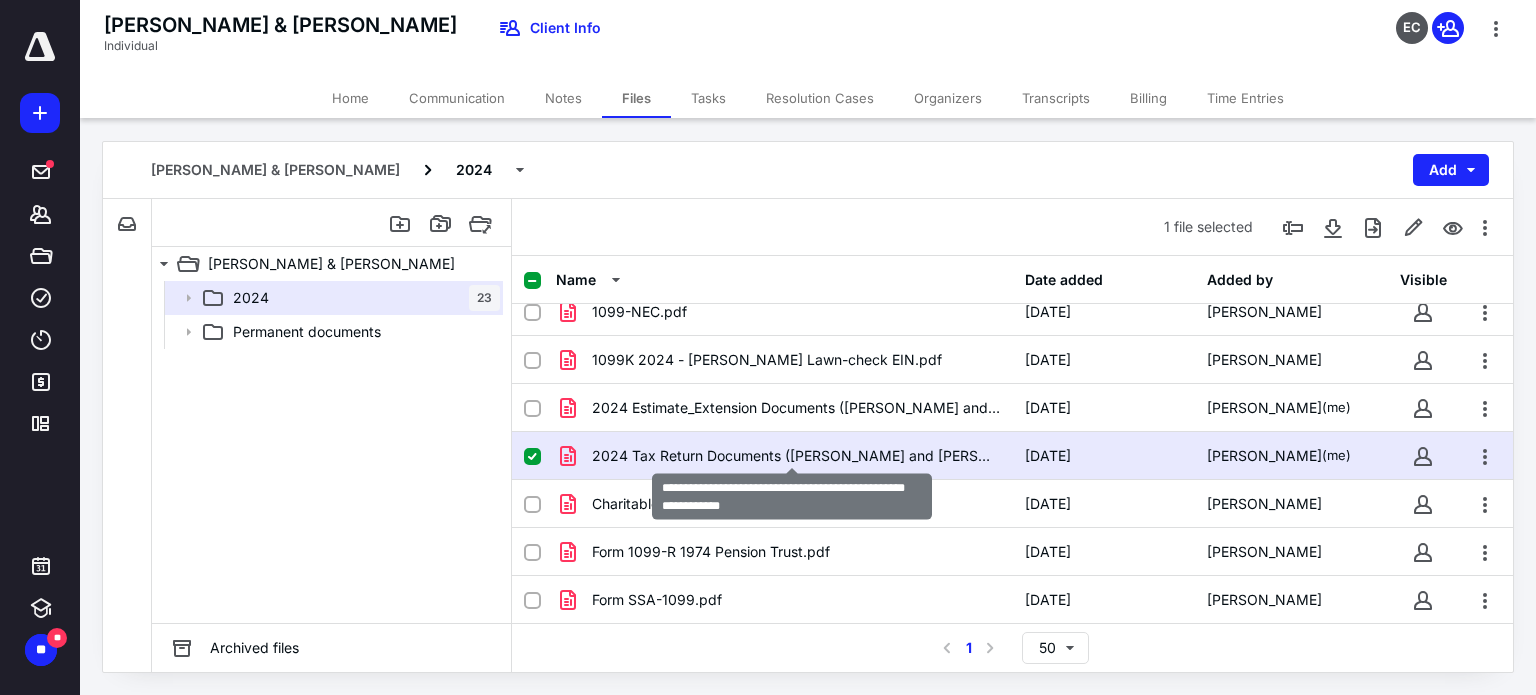click on "2024 Tax Return Documents ([PERSON_NAME] and [PERSON_NAME] - Client.pdf" at bounding box center (796, 456) 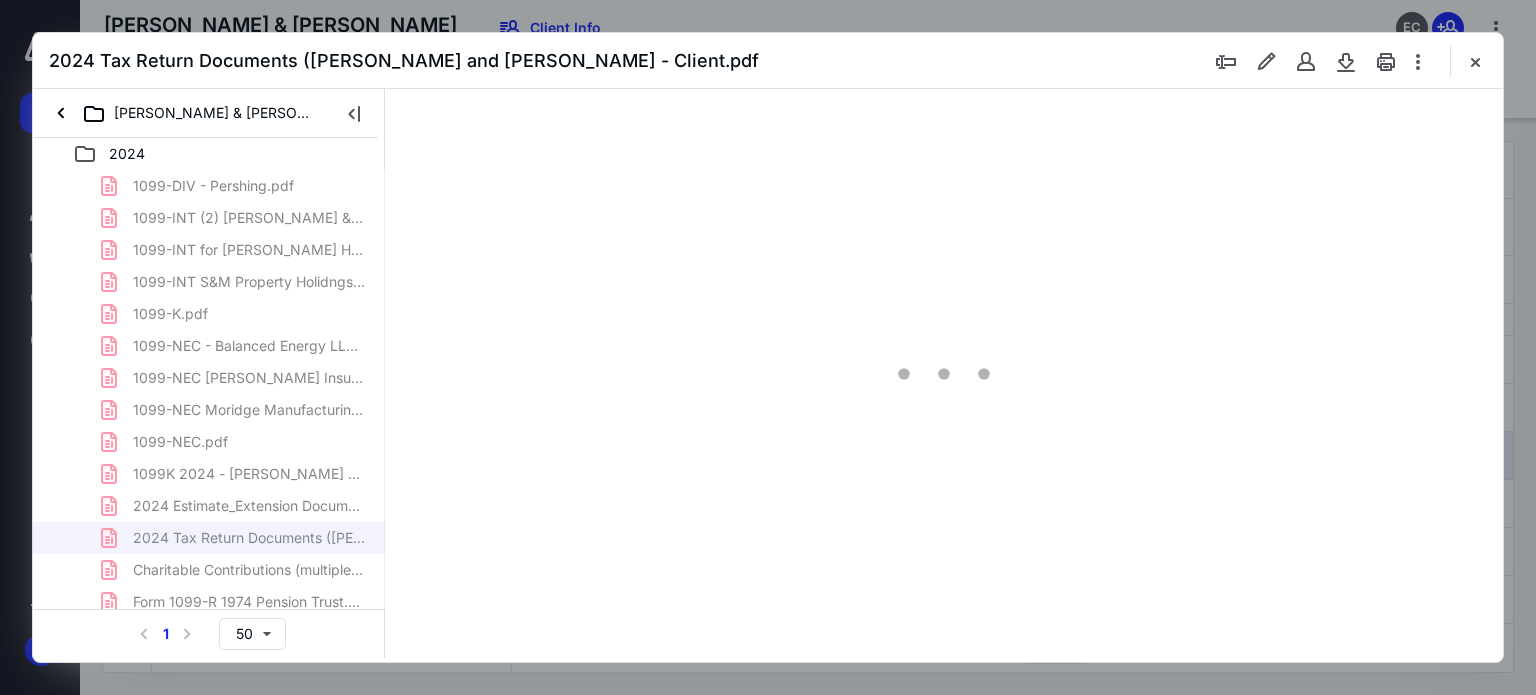 scroll, scrollTop: 0, scrollLeft: 0, axis: both 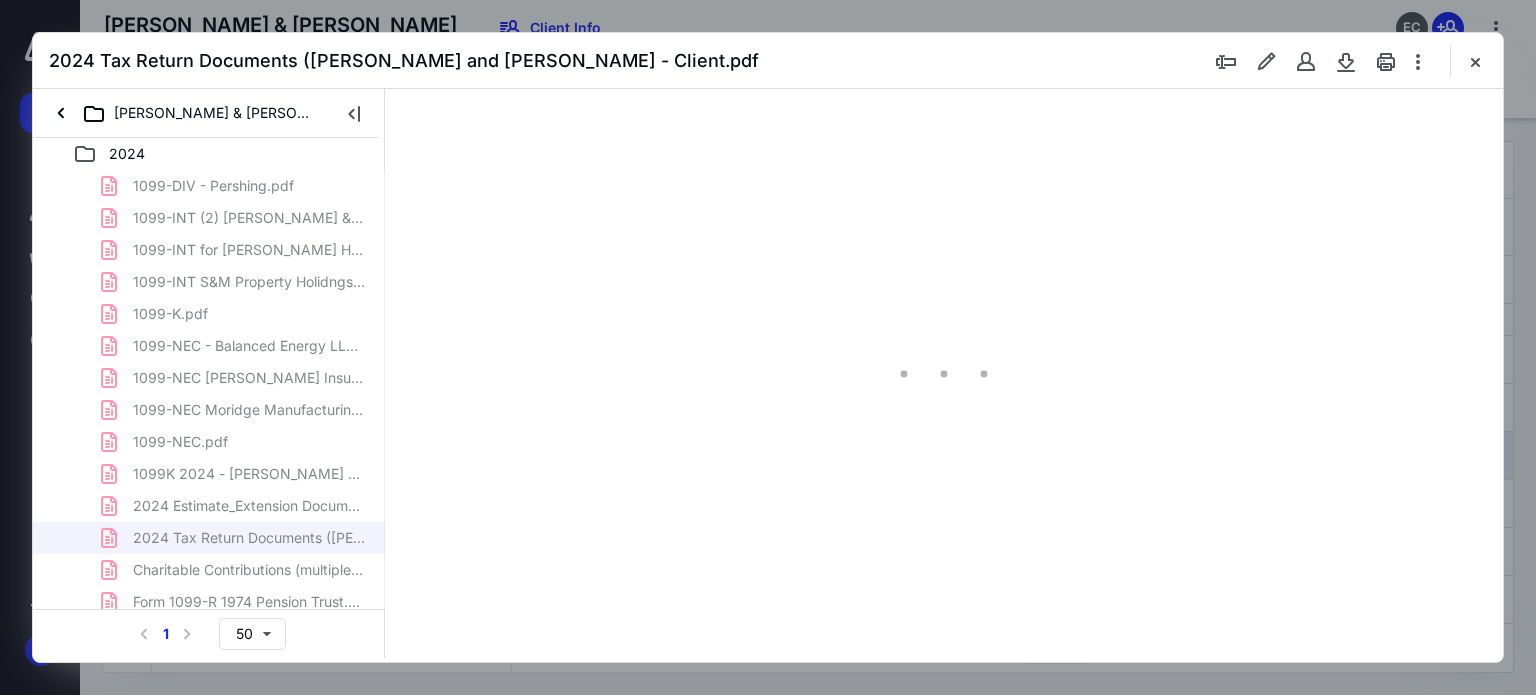 type on "62" 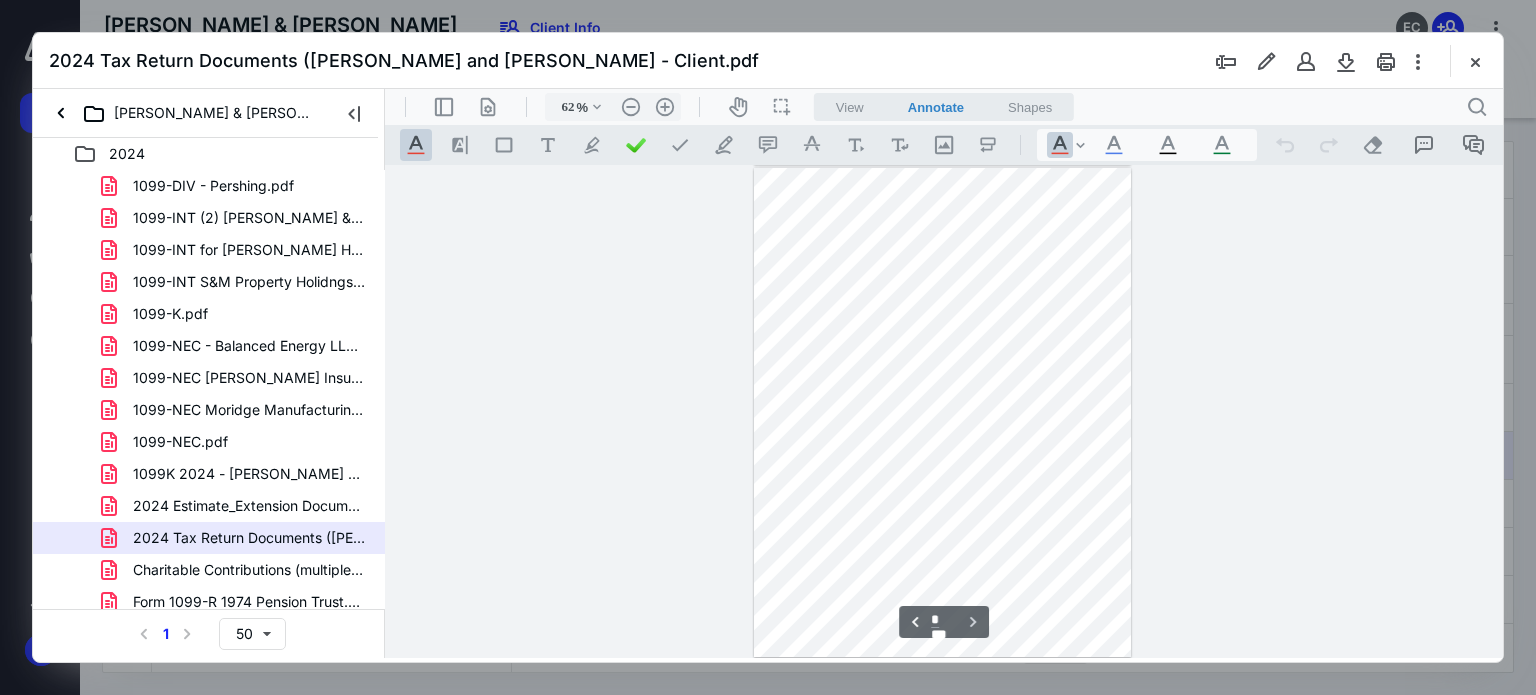 scroll, scrollTop: 18, scrollLeft: 0, axis: vertical 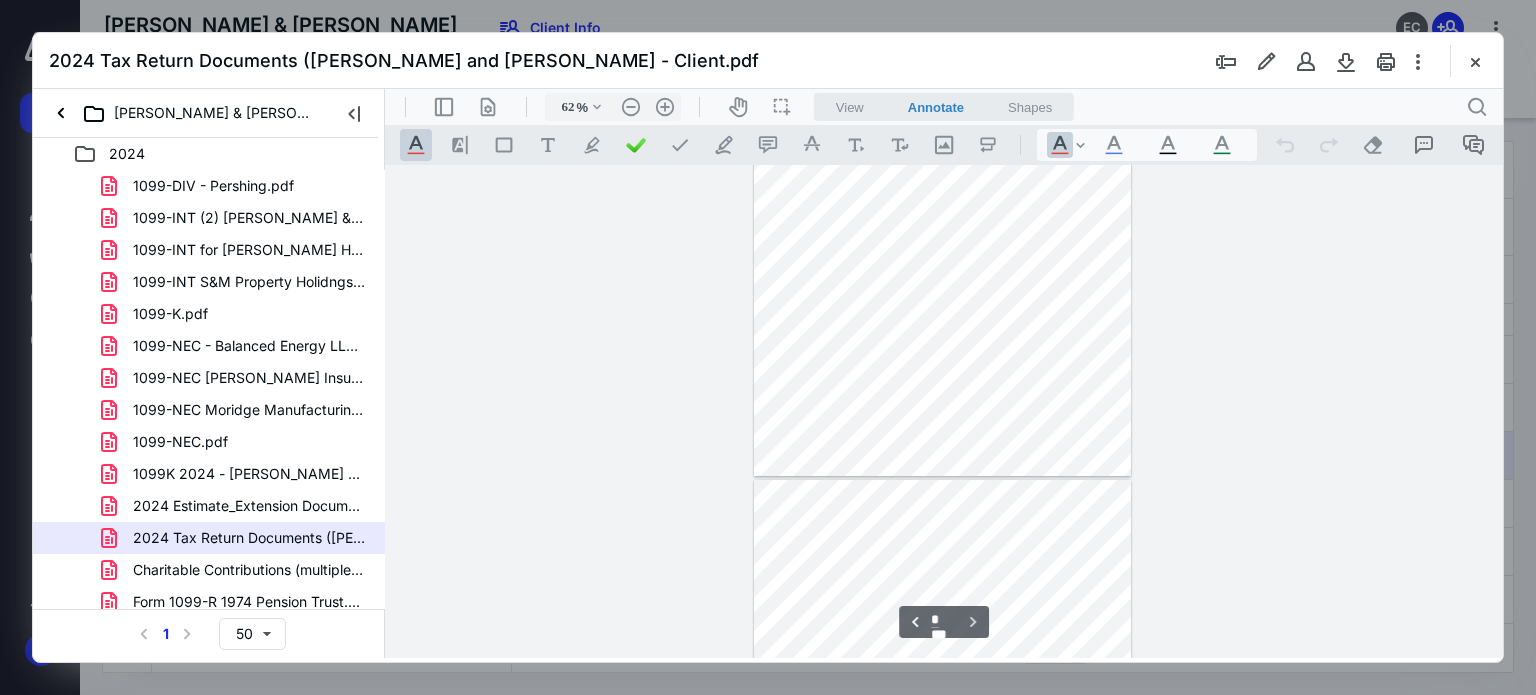 type on "*" 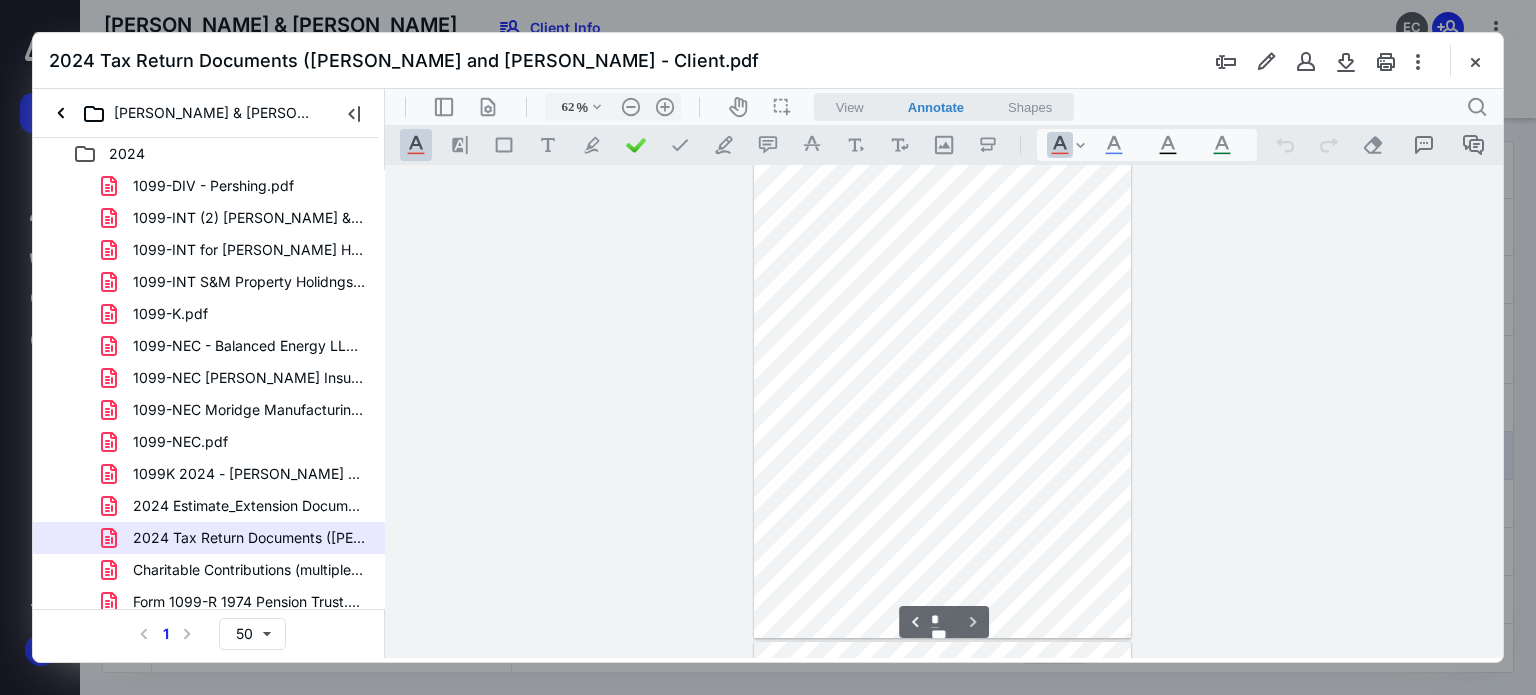 scroll, scrollTop: 0, scrollLeft: 0, axis: both 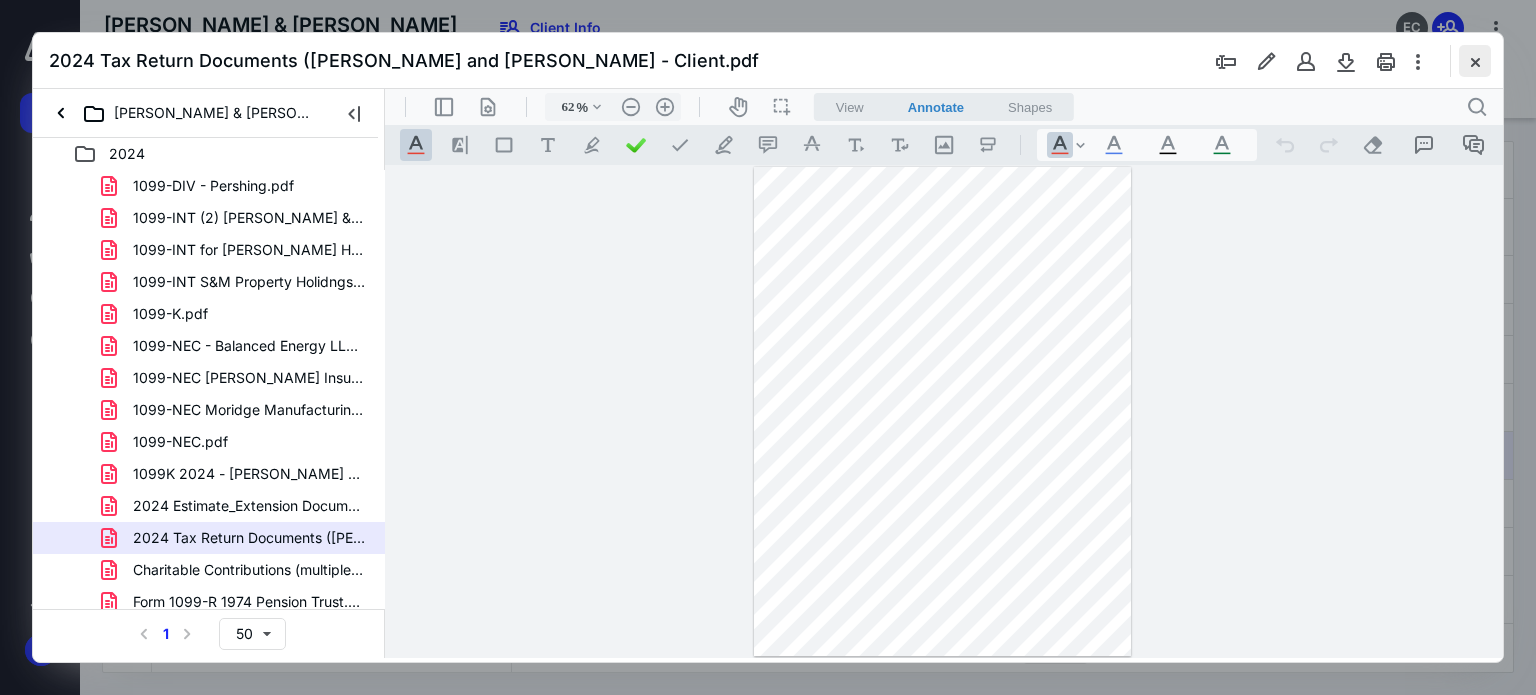 click at bounding box center [1475, 61] 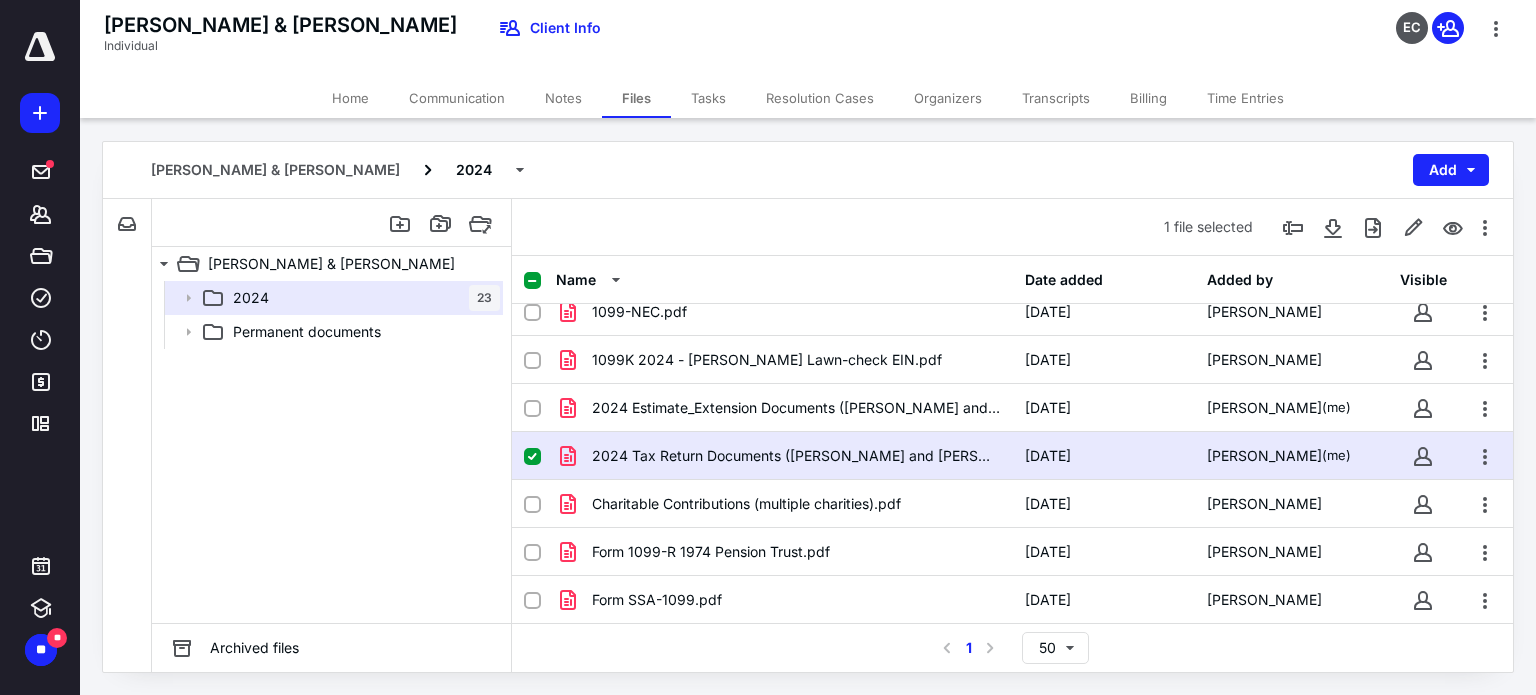 click on "[PERSON_NAME] & [PERSON_NAME] 2024   Add" at bounding box center [808, 170] 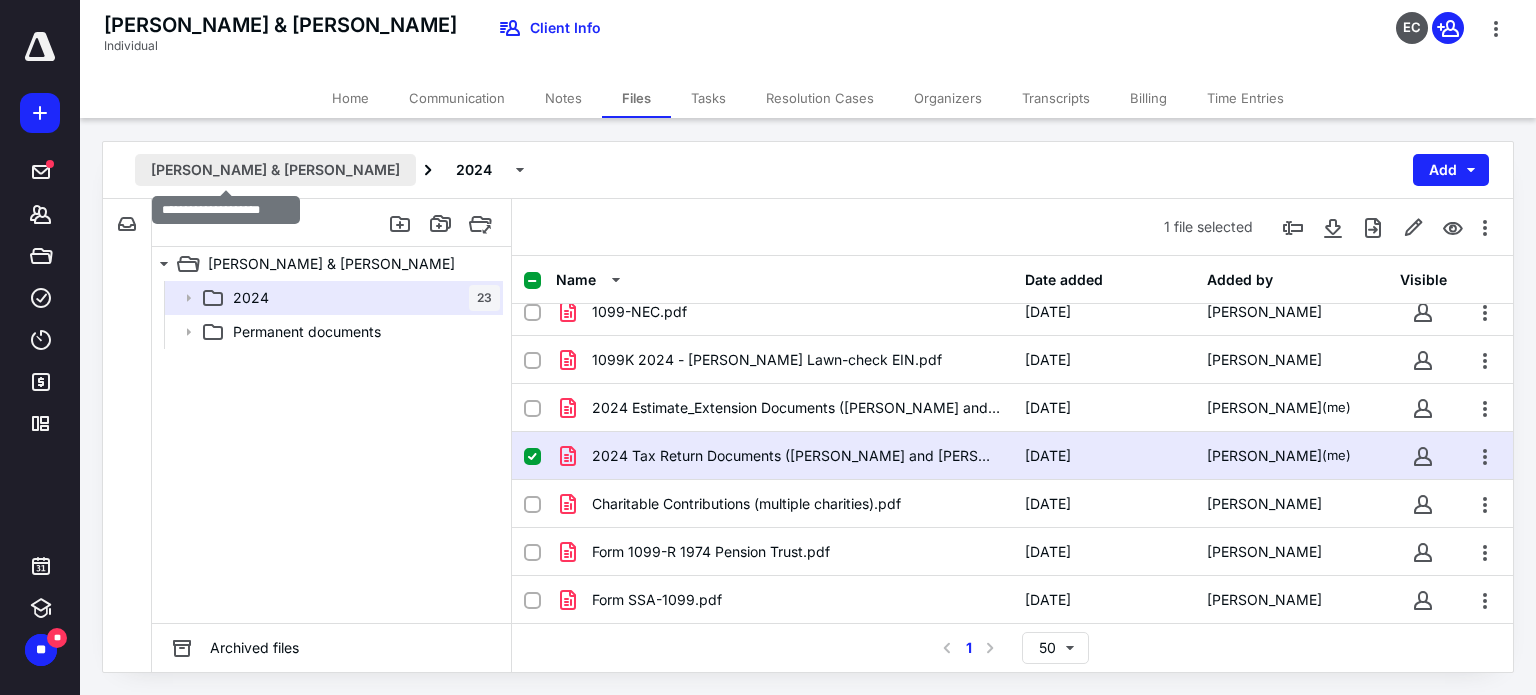 click on "[PERSON_NAME] & [PERSON_NAME]" at bounding box center [275, 170] 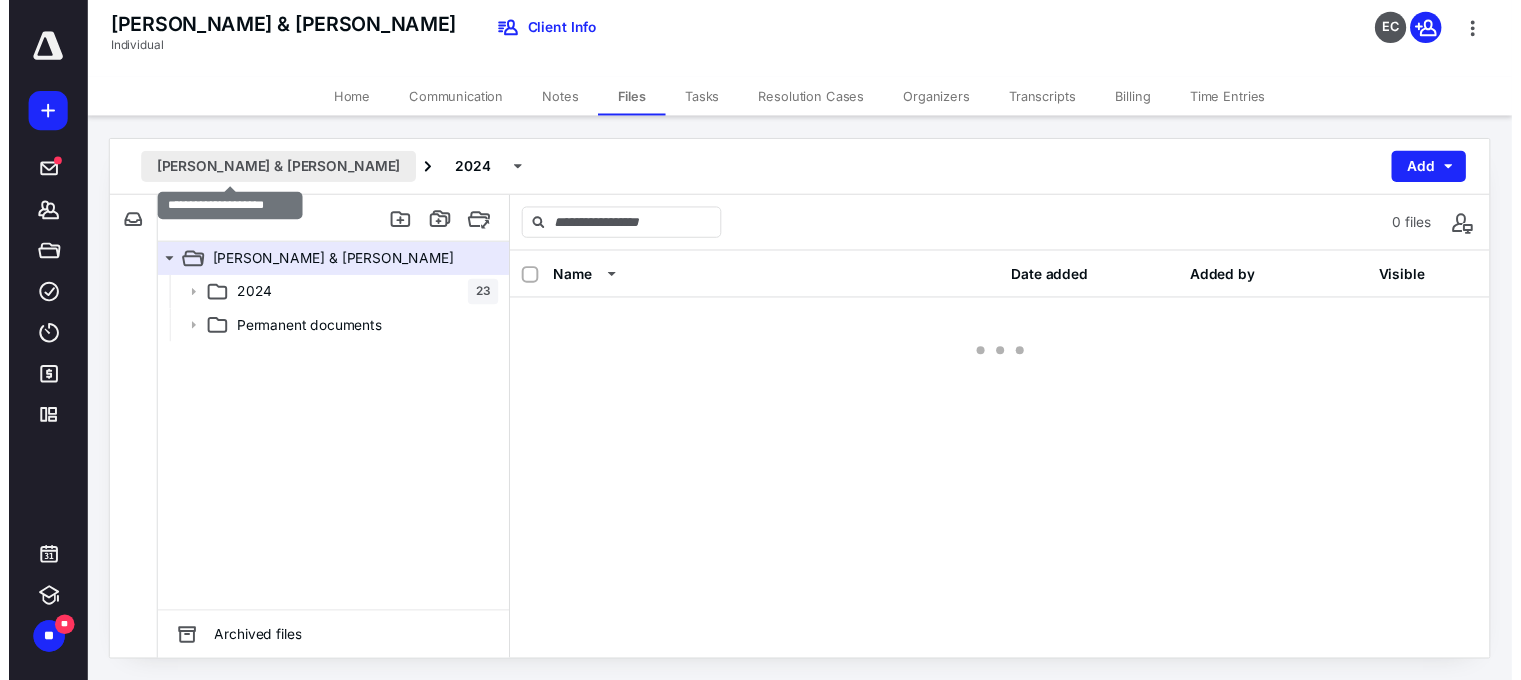 scroll, scrollTop: 0, scrollLeft: 0, axis: both 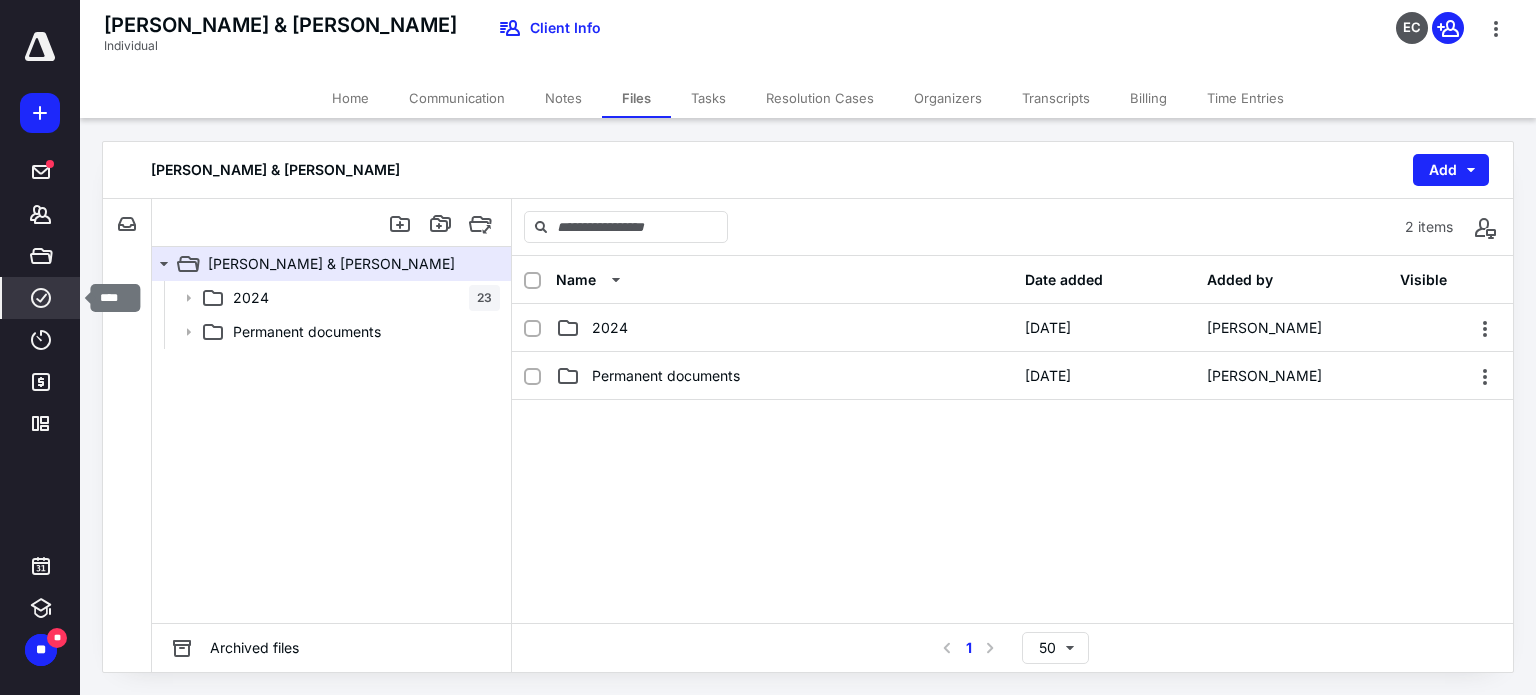 click 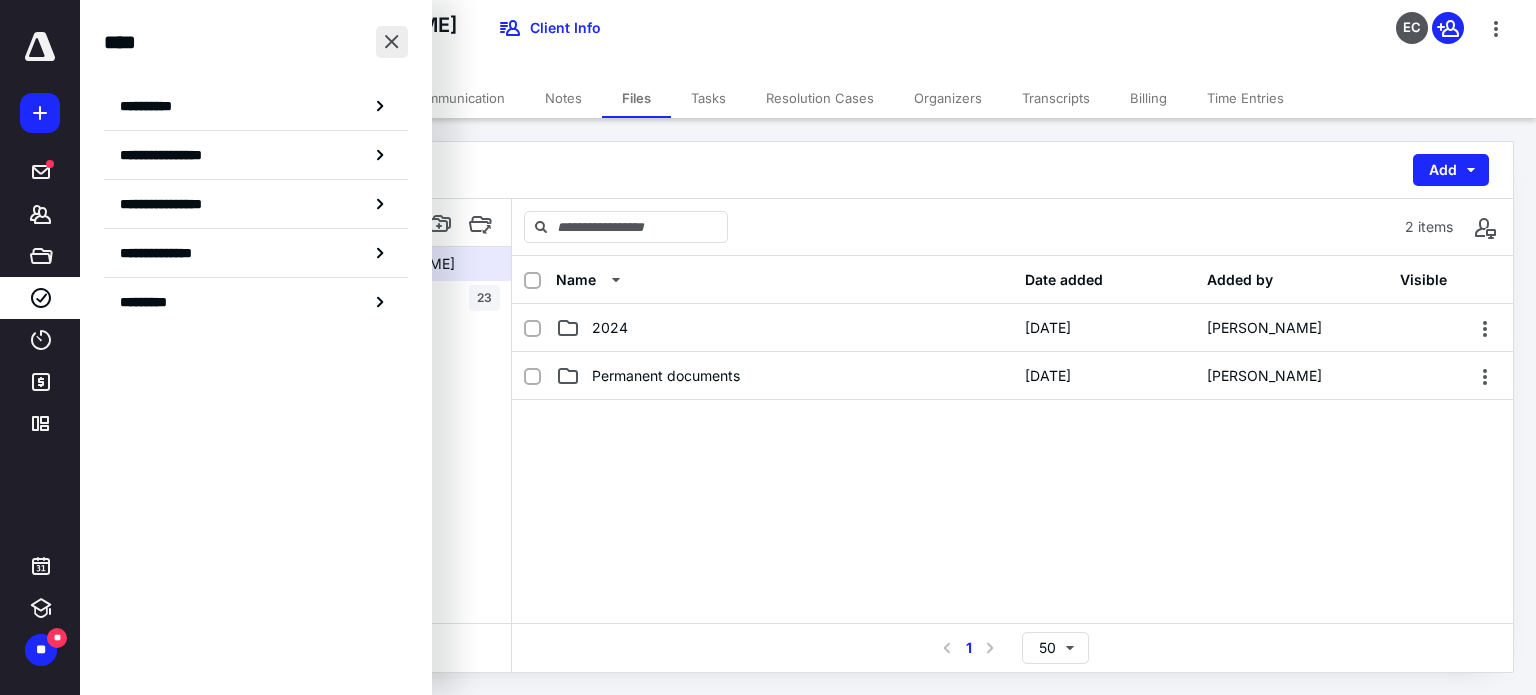 click at bounding box center (392, 42) 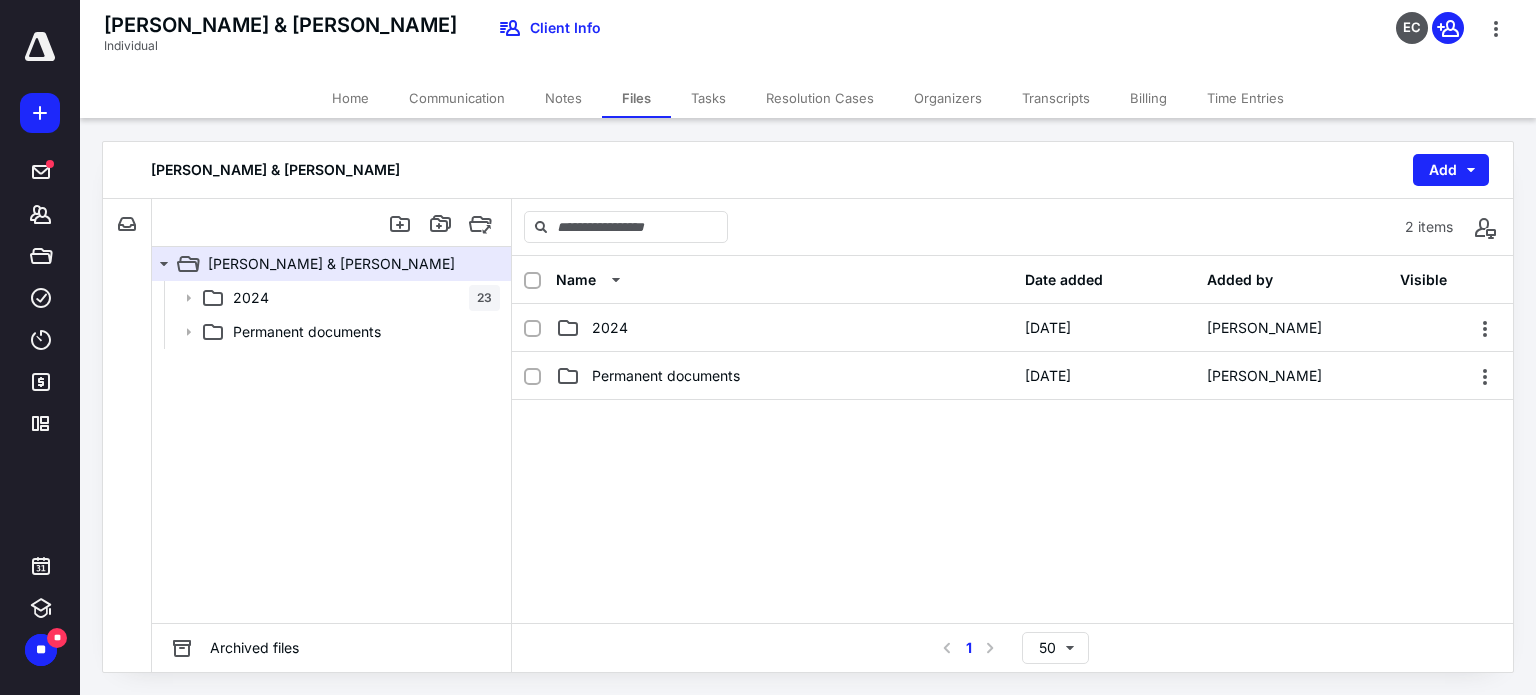 click on "[PERSON_NAME] & [PERSON_NAME]   Add" at bounding box center [808, 170] 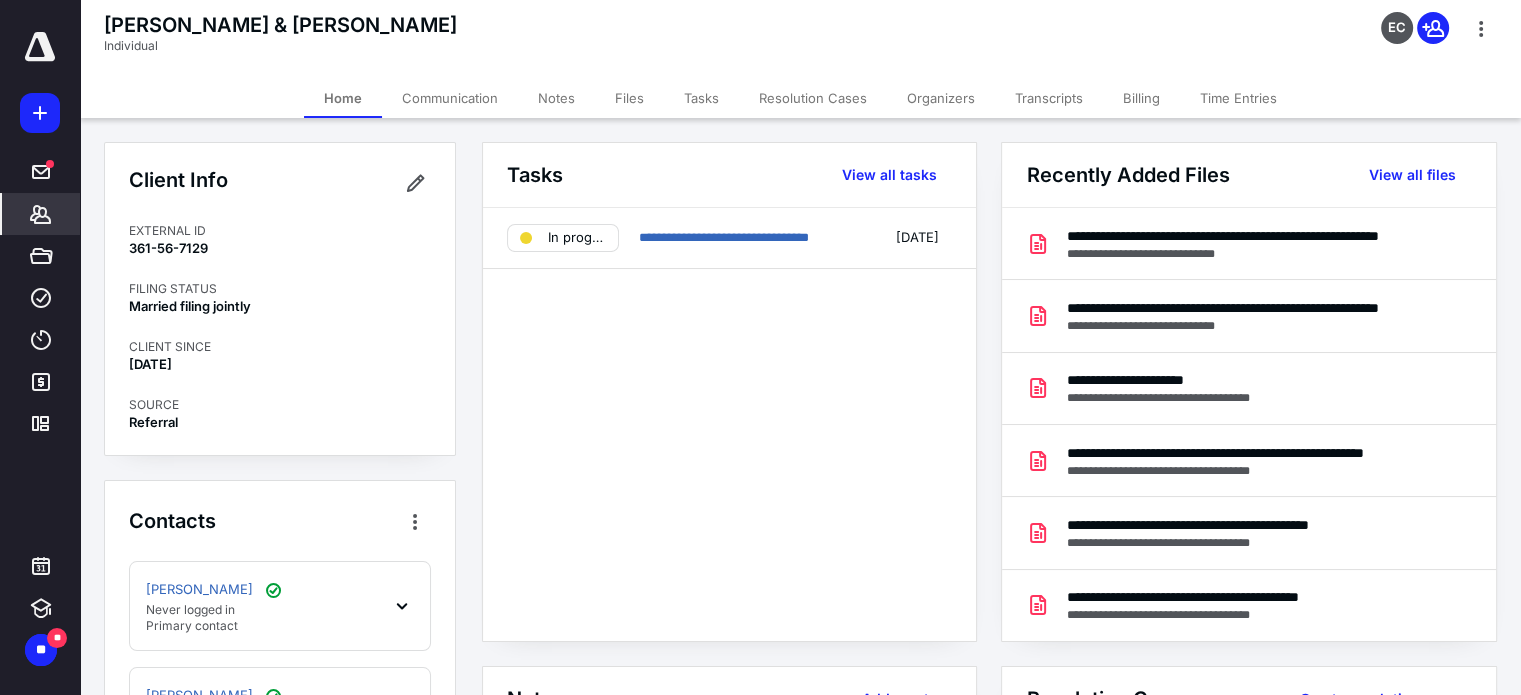 click on "Home Communication Notes Files Tasks Resolution Cases Organizers Transcripts Billing Time Entries" at bounding box center (800, 98) 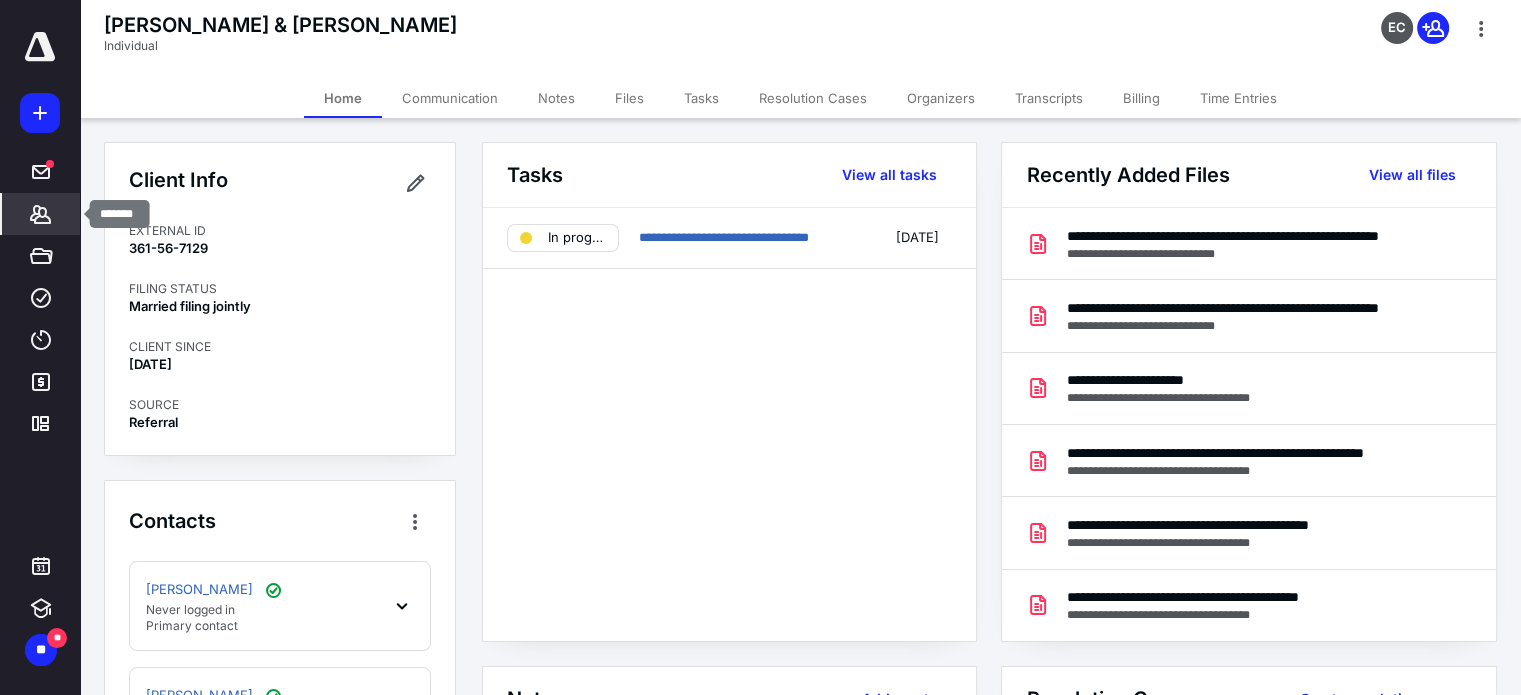 click 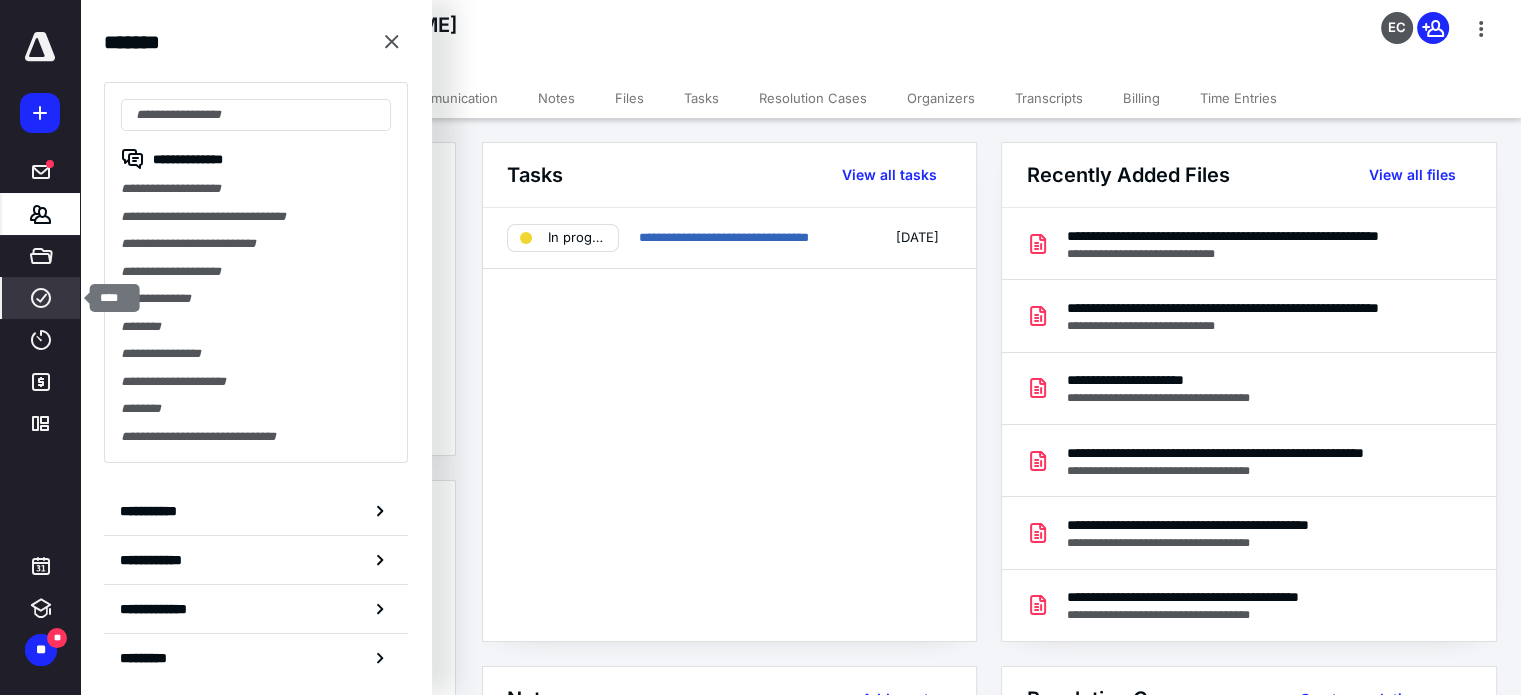 click 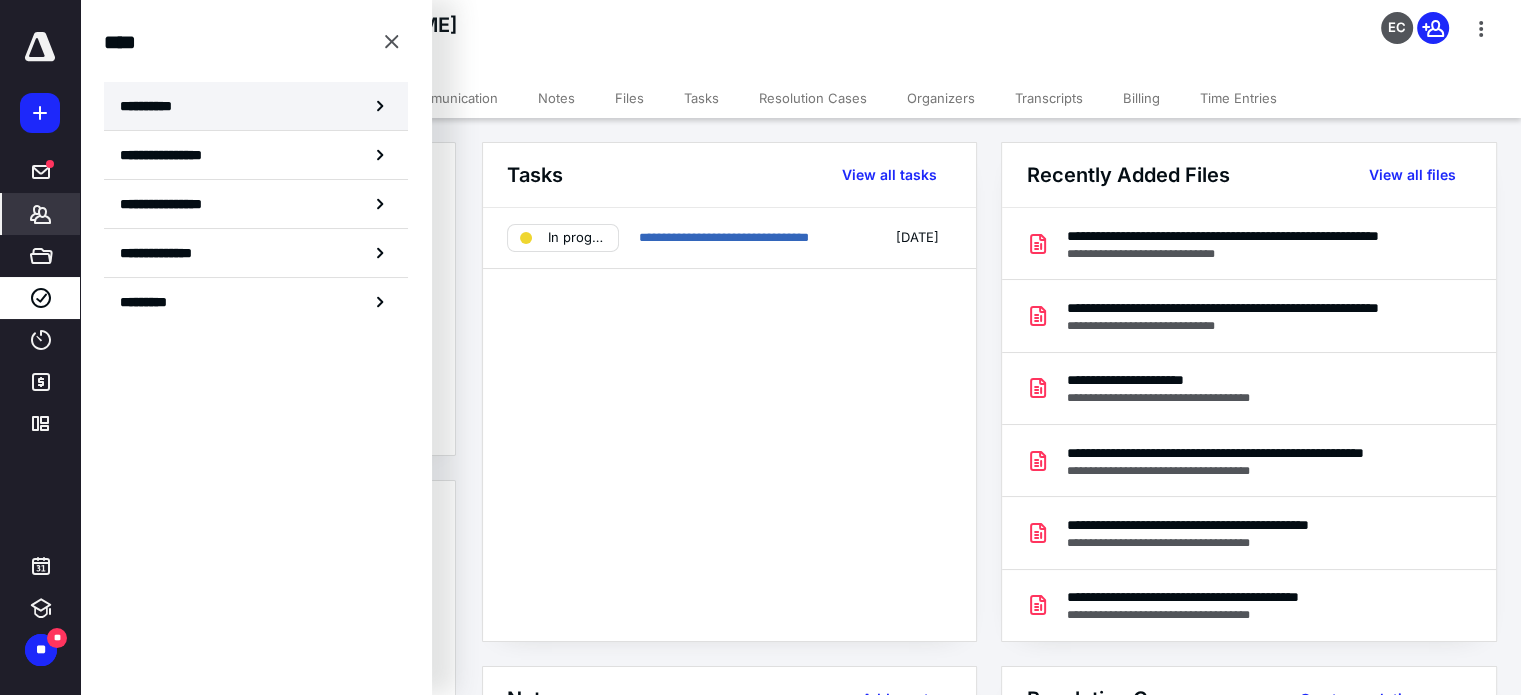 click on "**********" at bounding box center [256, 106] 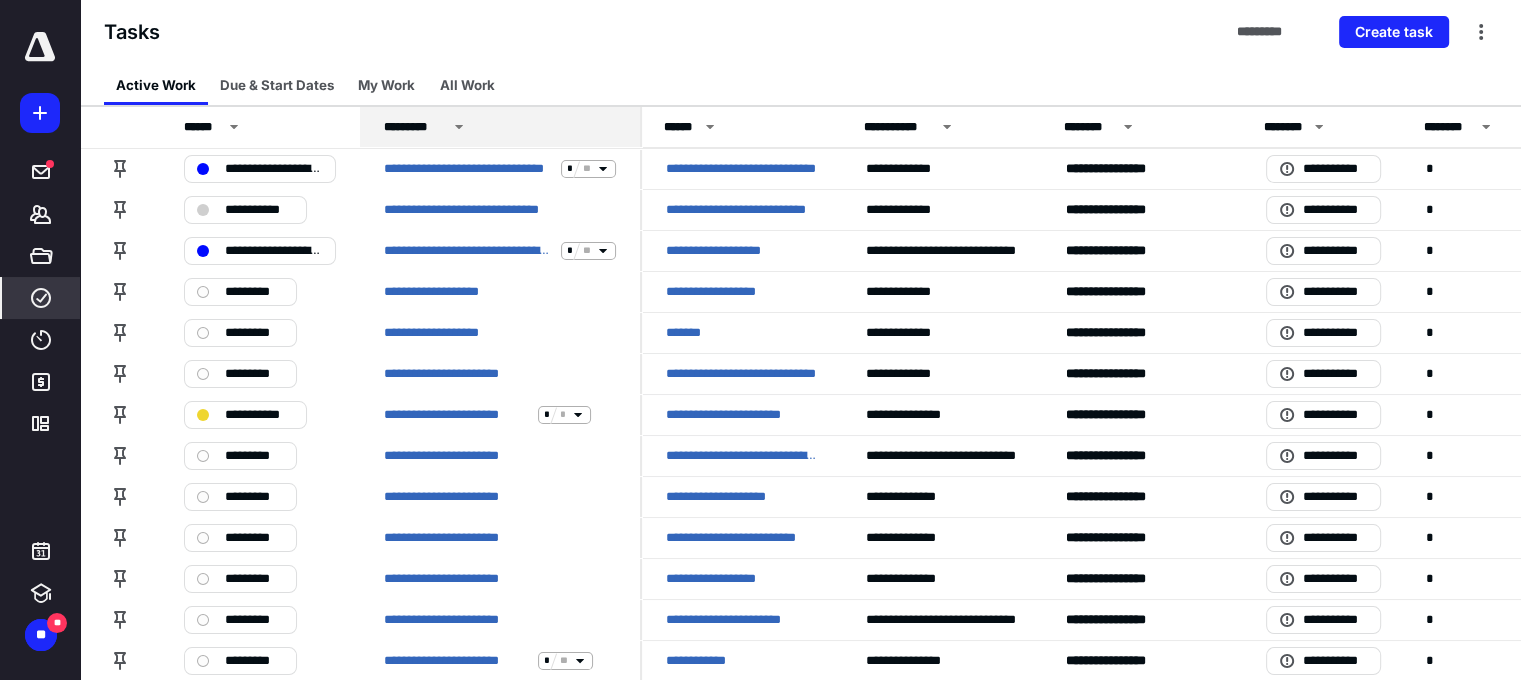 click 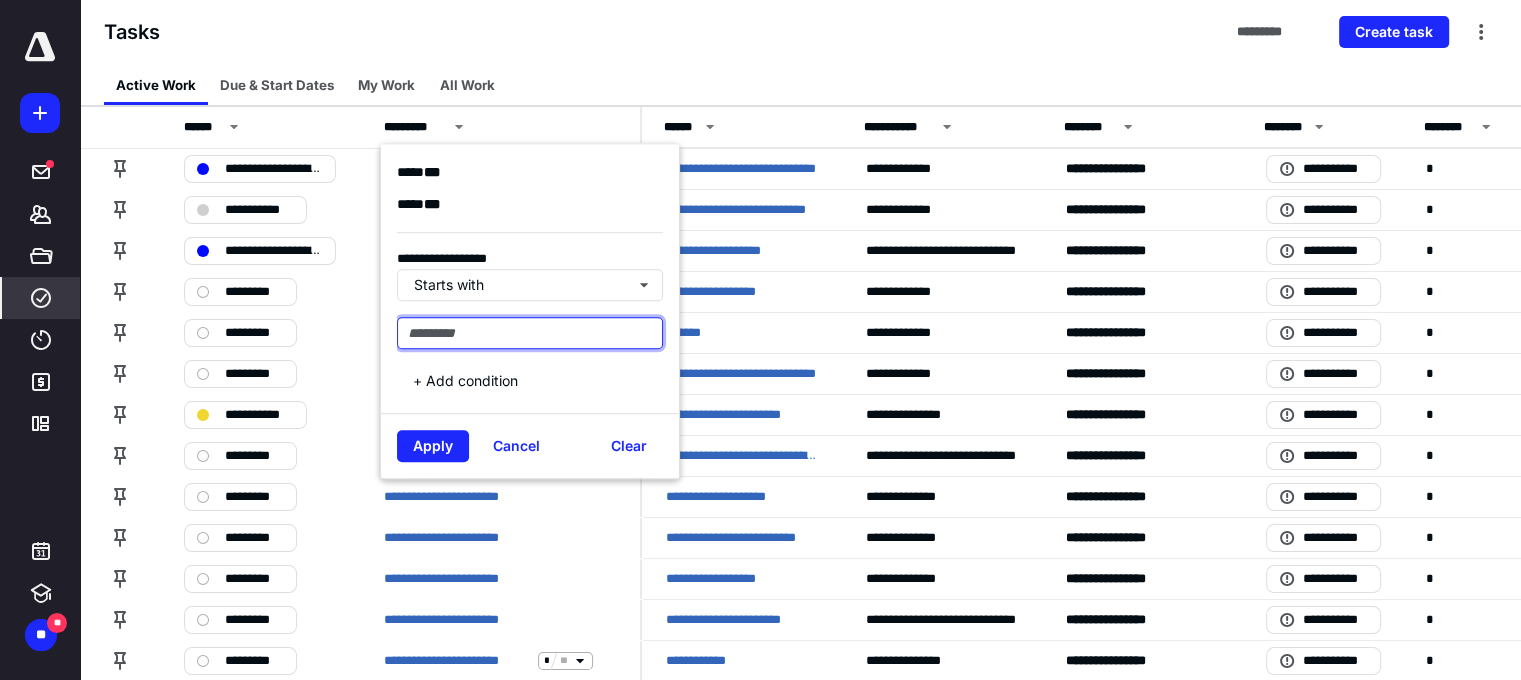 click at bounding box center (530, 333) 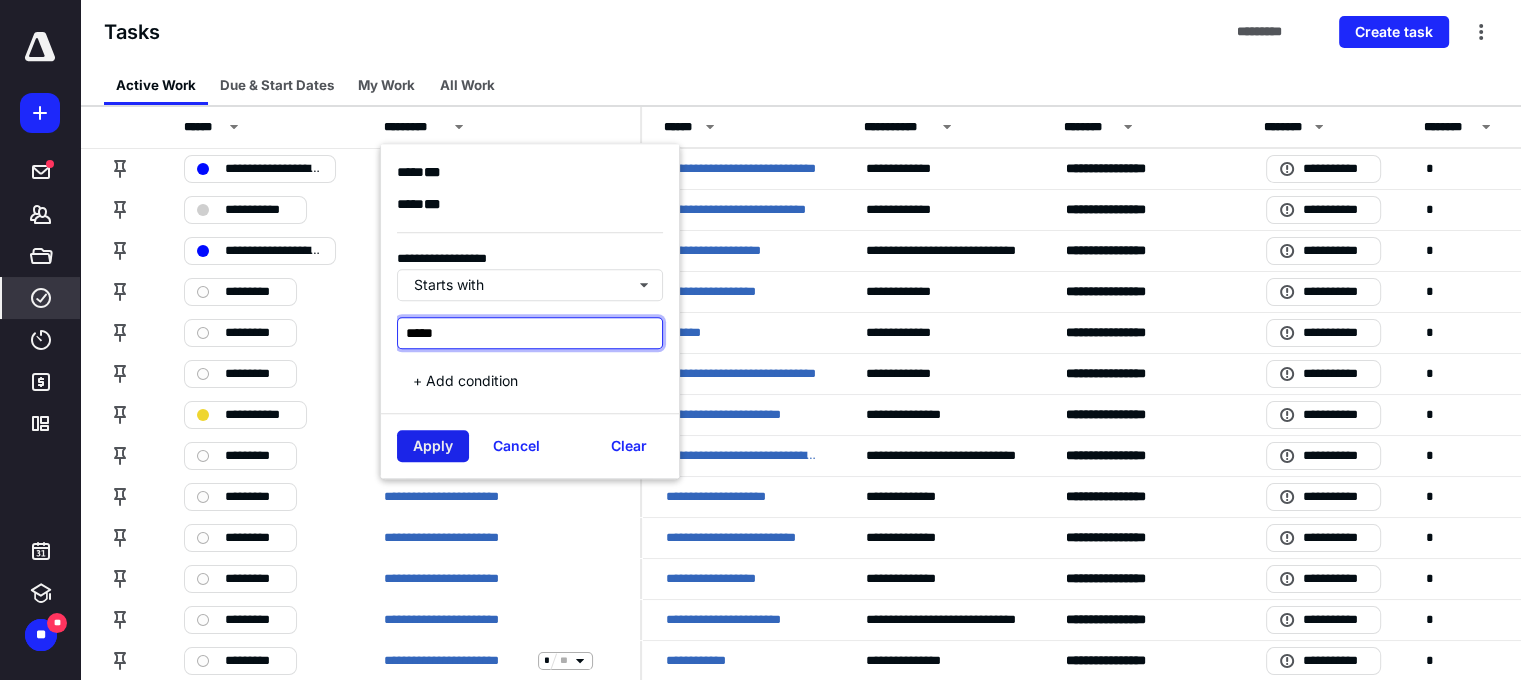 type on "*****" 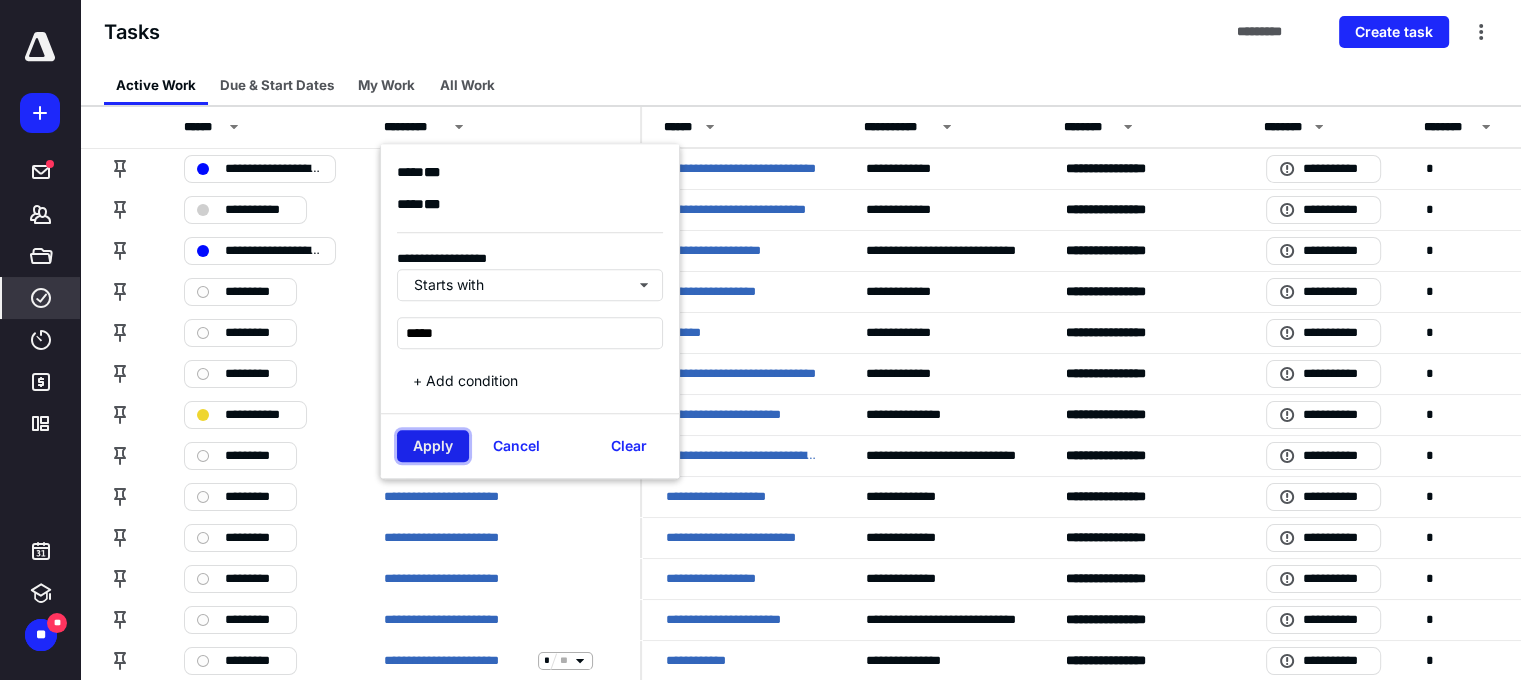 click on "Apply" at bounding box center [433, 446] 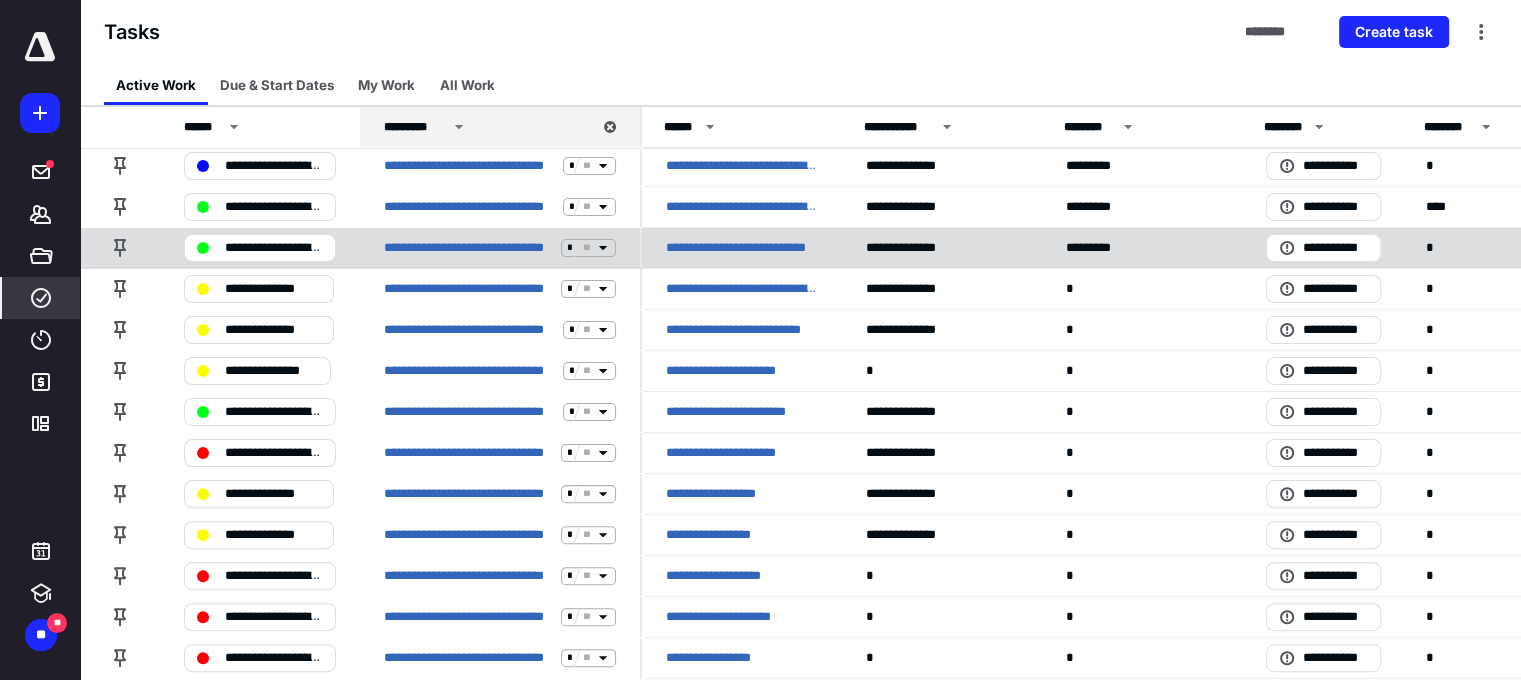 scroll, scrollTop: 500, scrollLeft: 0, axis: vertical 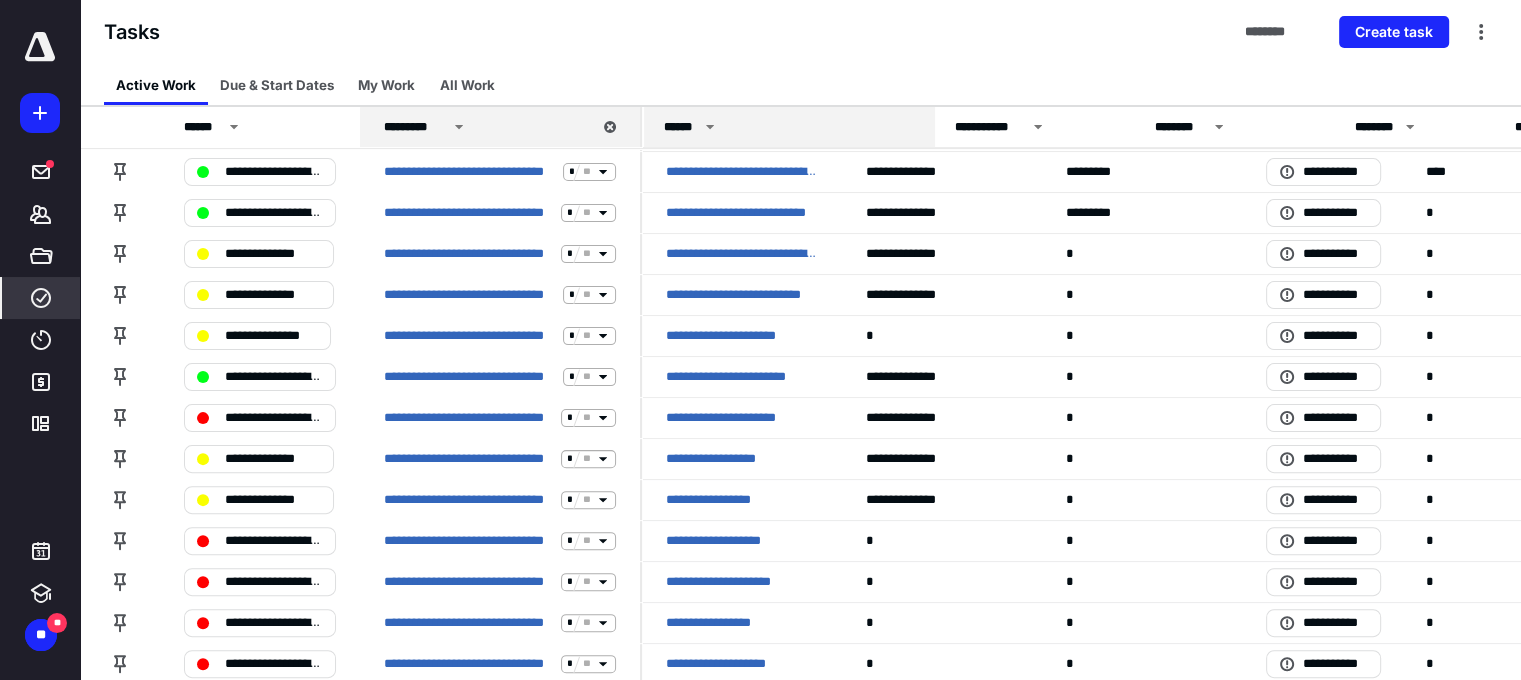 drag, startPoint x: 840, startPoint y: 125, endPoint x: 934, endPoint y: 124, distance: 94.00532 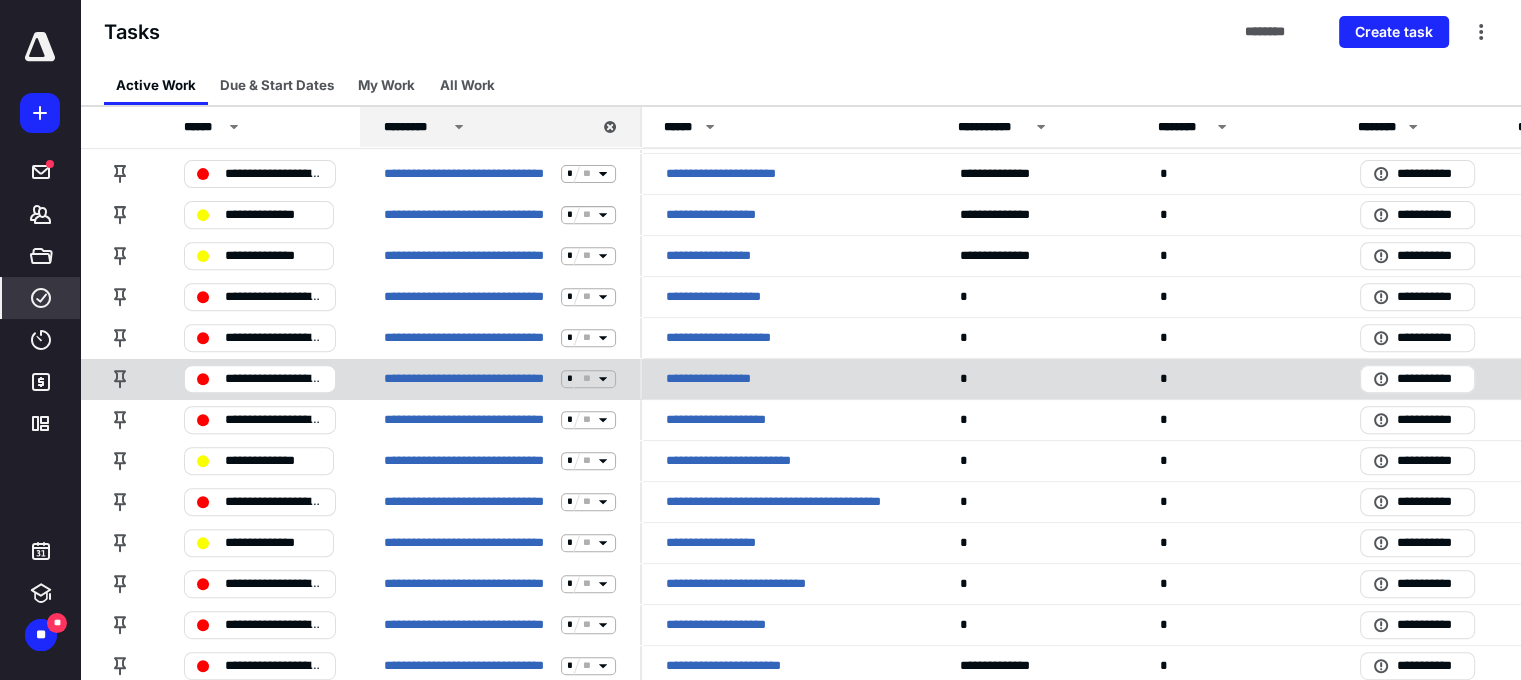 scroll, scrollTop: 768, scrollLeft: 0, axis: vertical 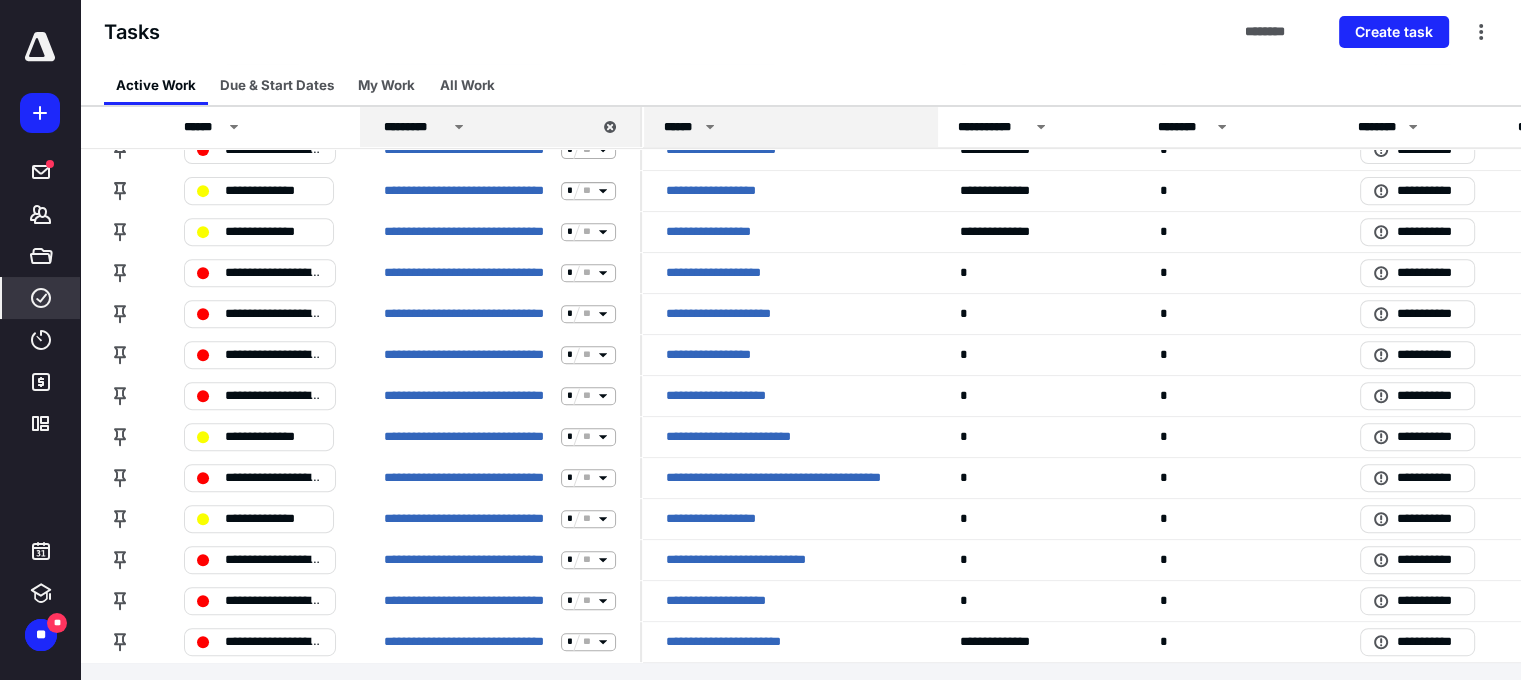 click 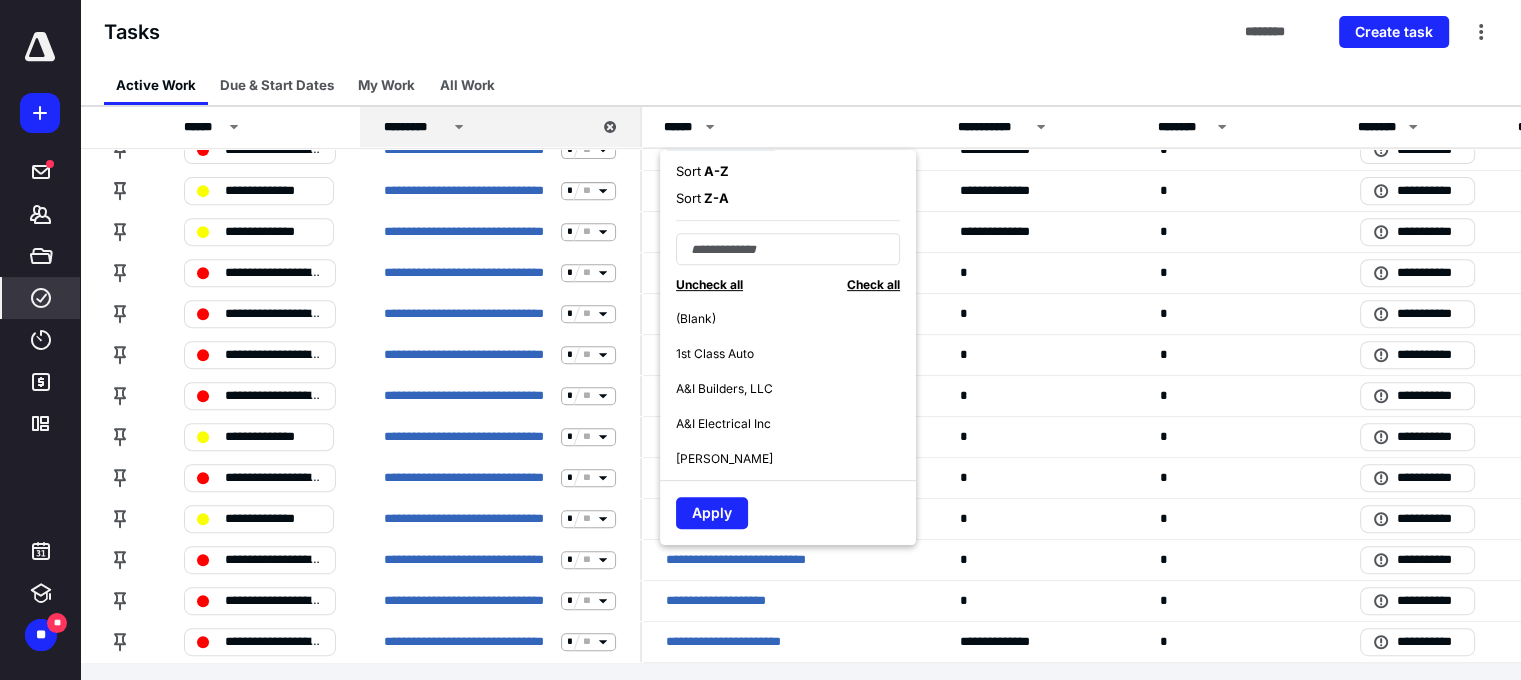 click on "A  -  Z" at bounding box center (715, 171) 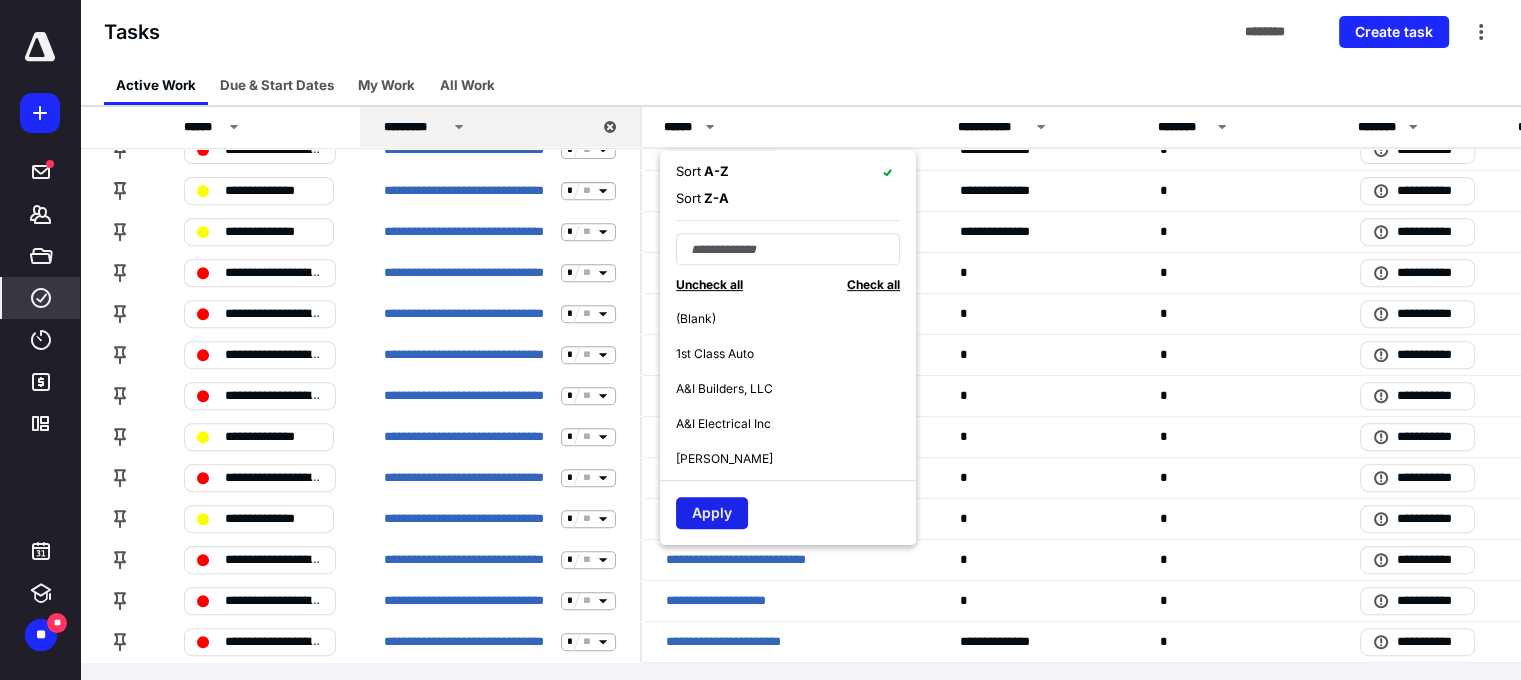 click on "Apply" at bounding box center (712, 513) 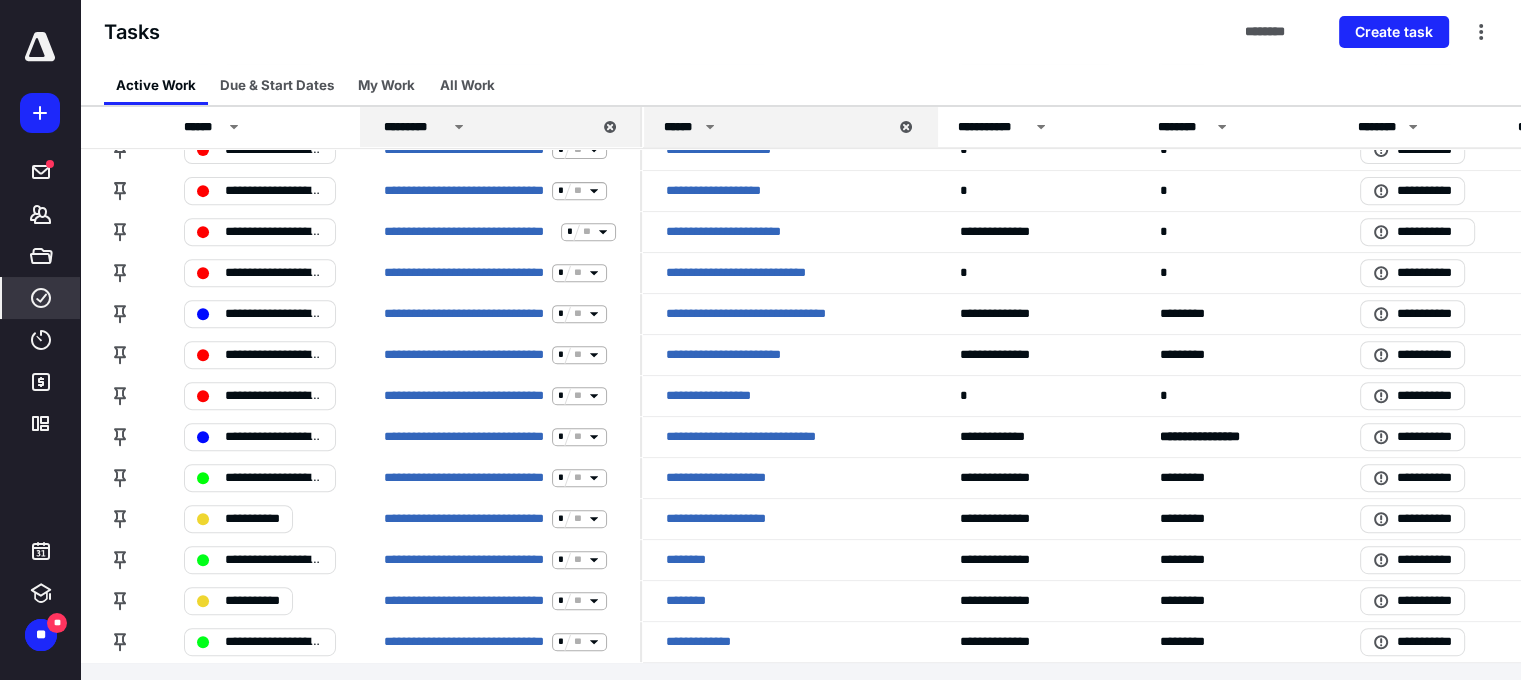 scroll, scrollTop: 34, scrollLeft: 0, axis: vertical 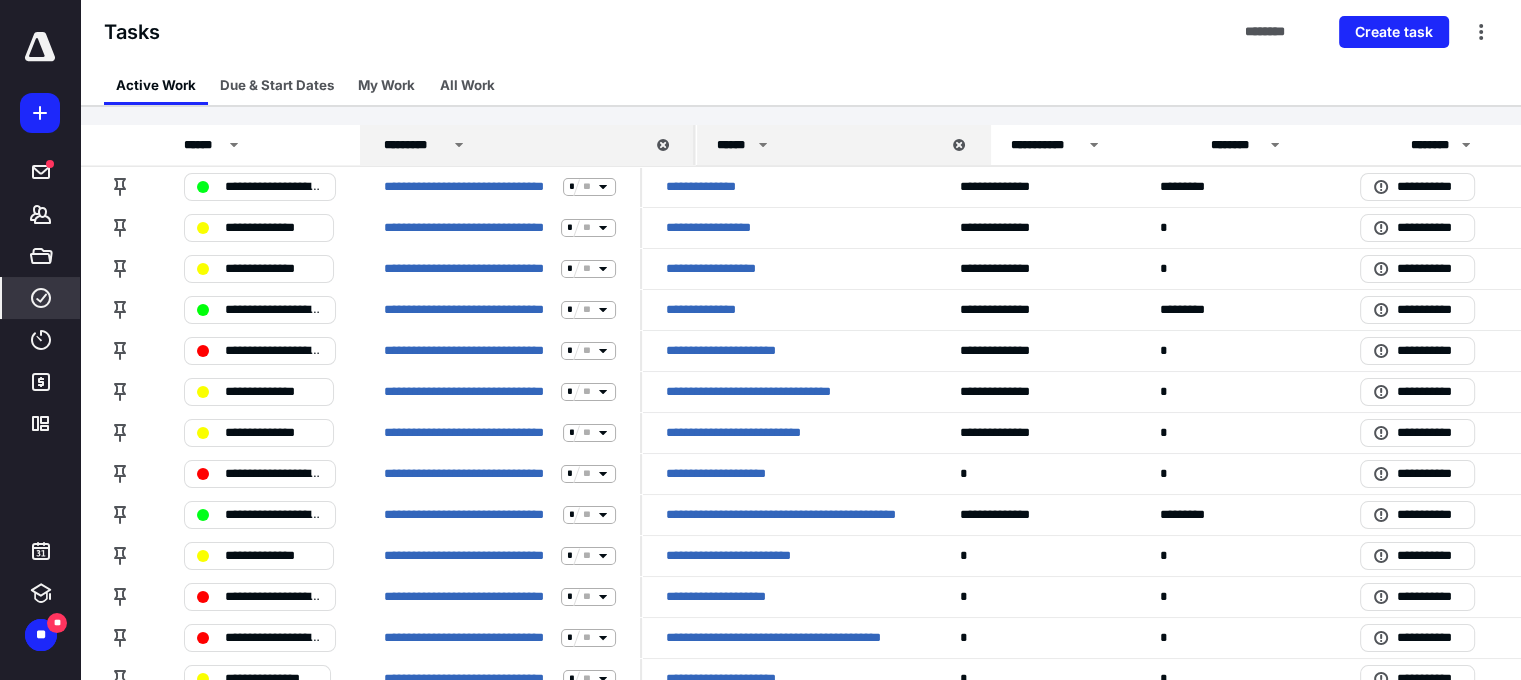 drag, startPoint x: 637, startPoint y: 139, endPoint x: 694, endPoint y: 139, distance: 57 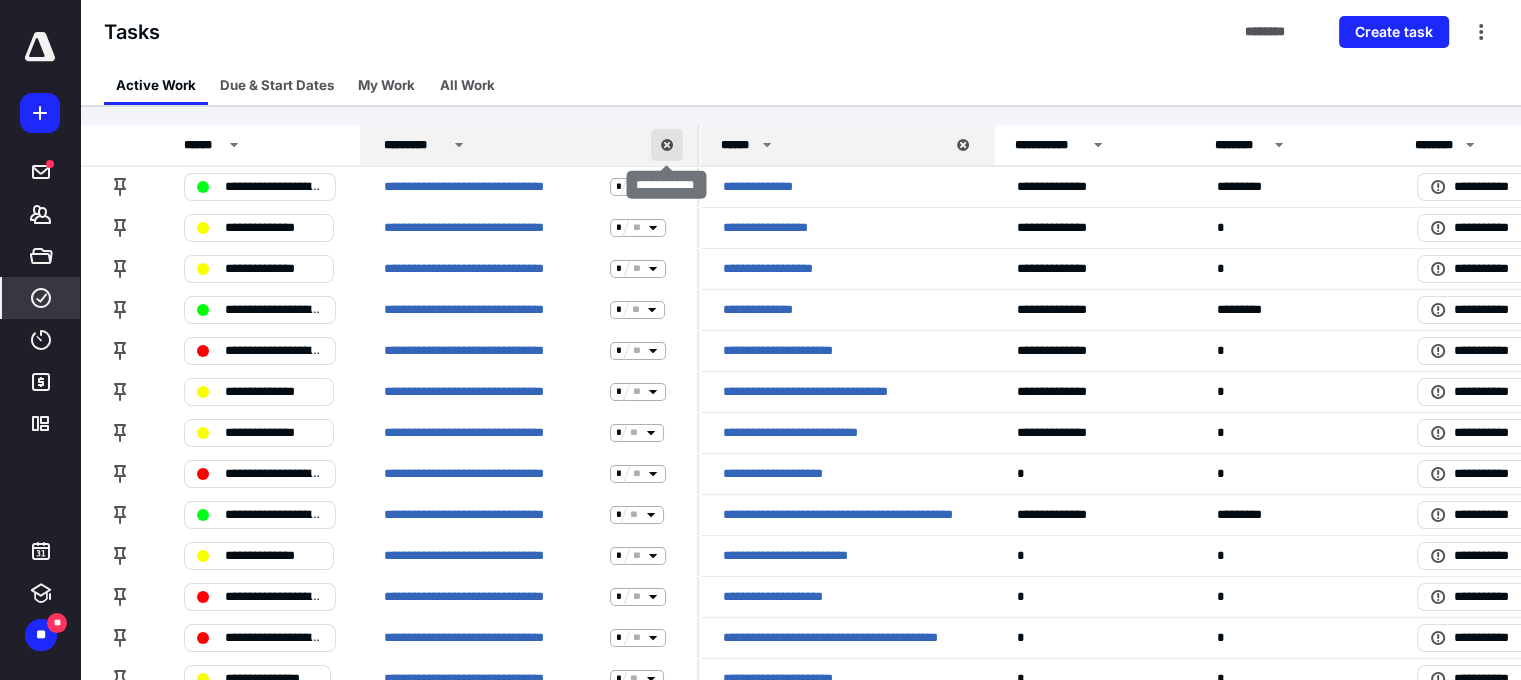 click at bounding box center [667, 145] 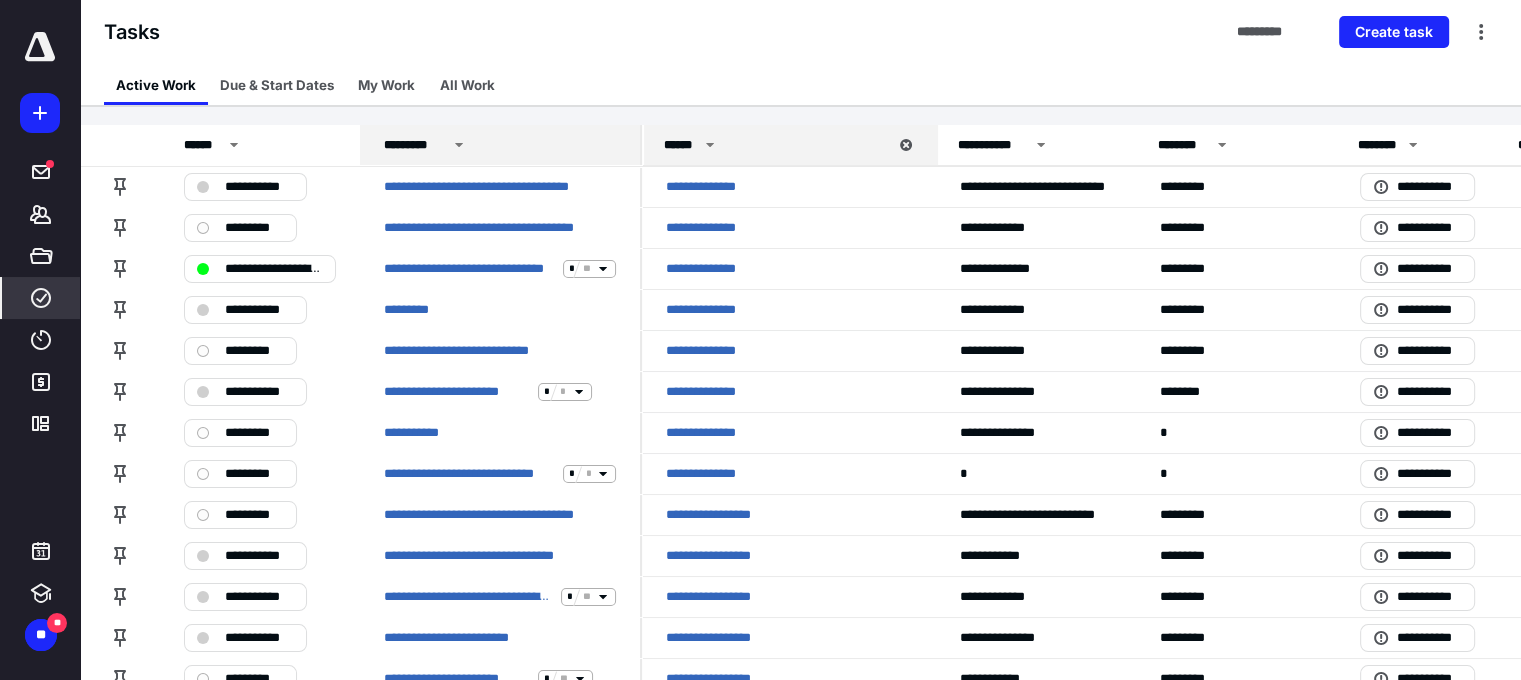 scroll, scrollTop: 116, scrollLeft: 0, axis: vertical 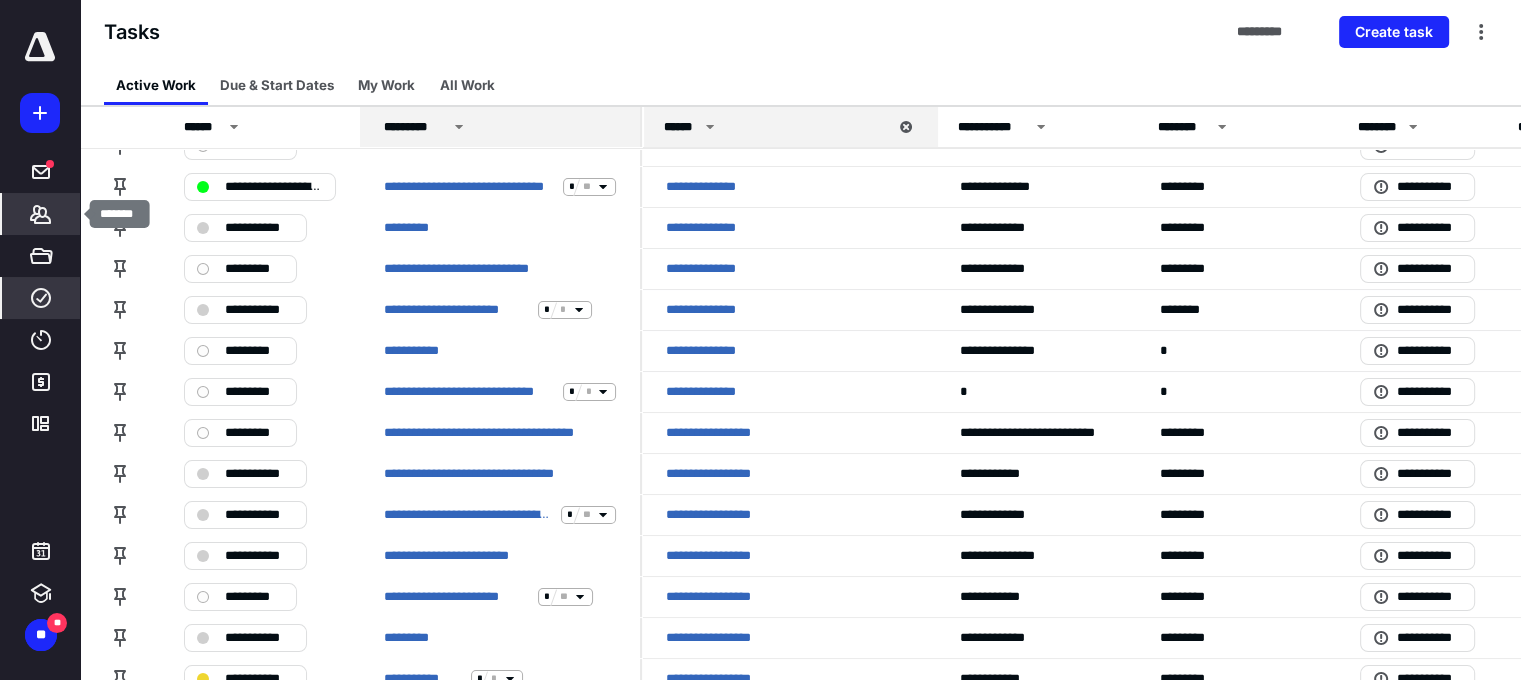 click 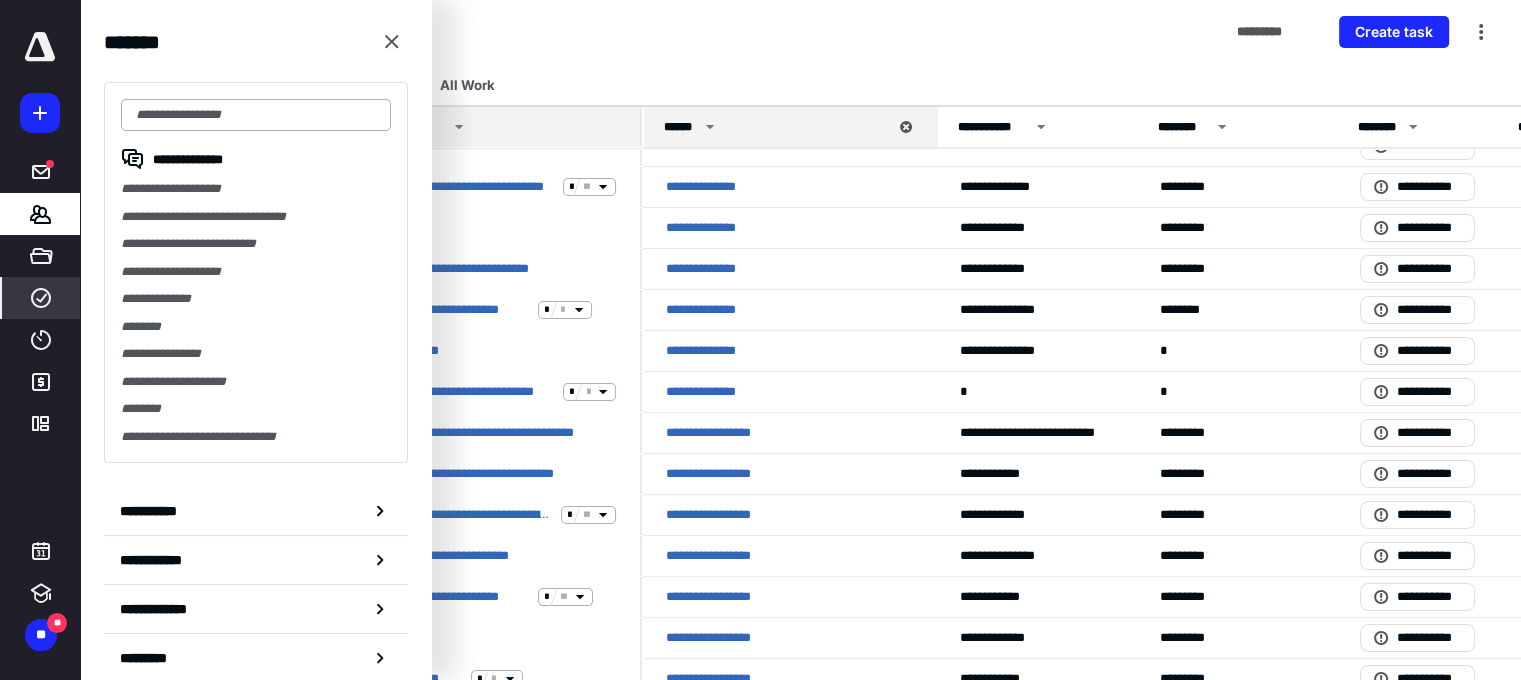 click at bounding box center [256, 115] 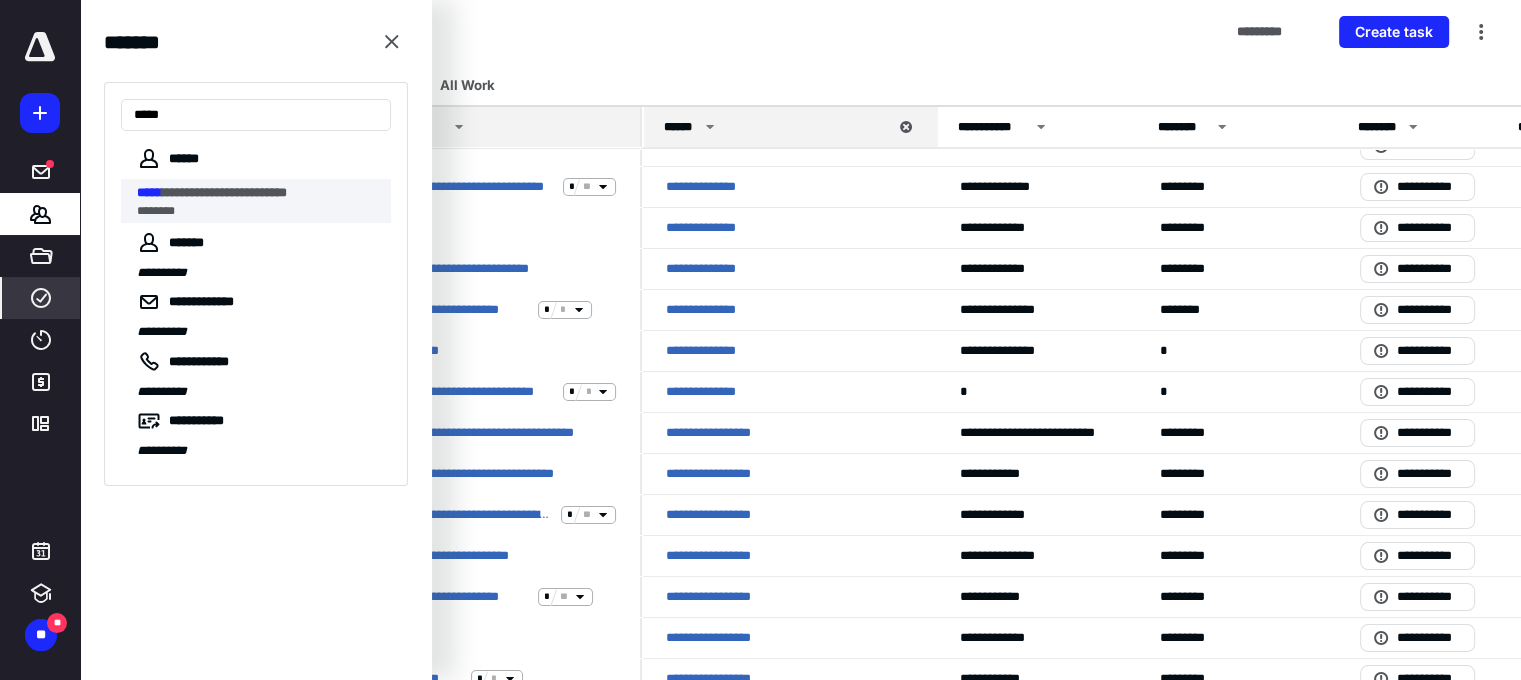 type on "*****" 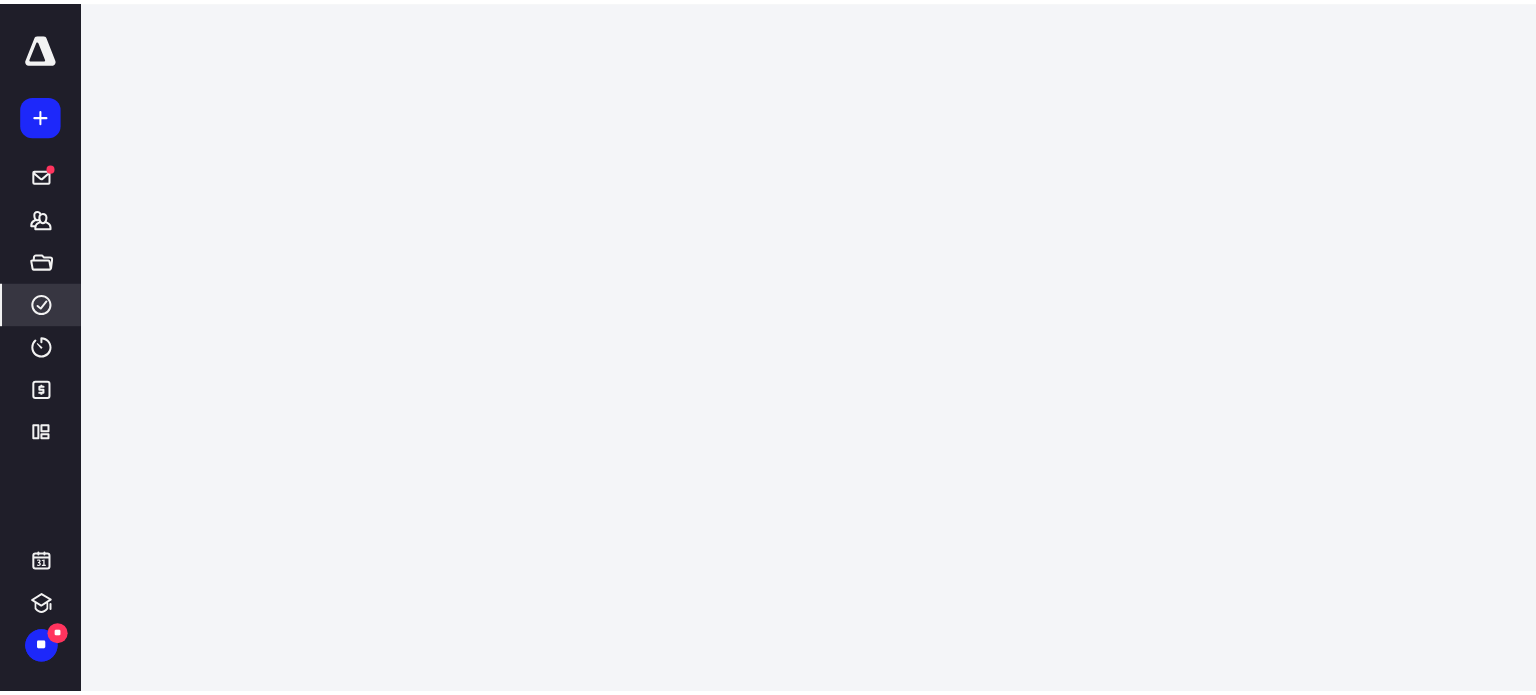 scroll, scrollTop: 0, scrollLeft: 0, axis: both 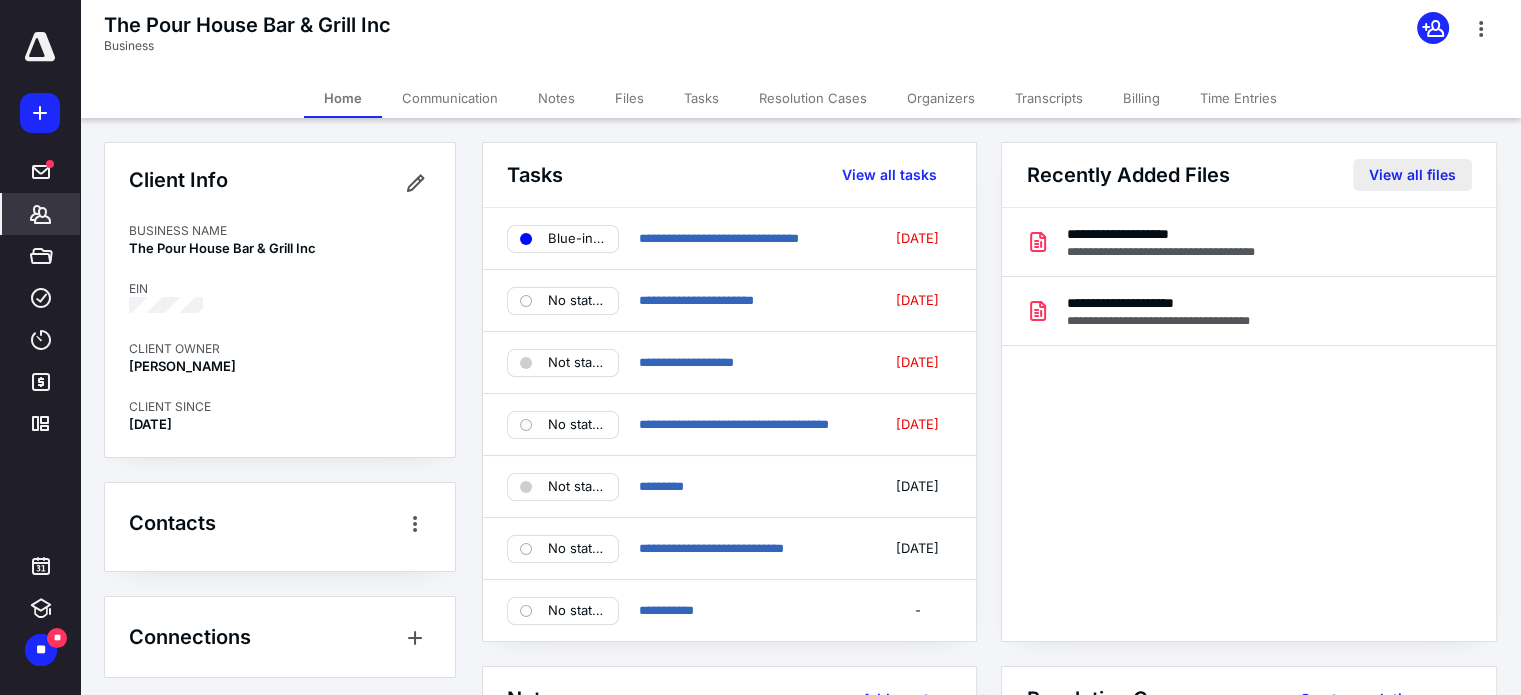 click on "View all files" at bounding box center (1412, 175) 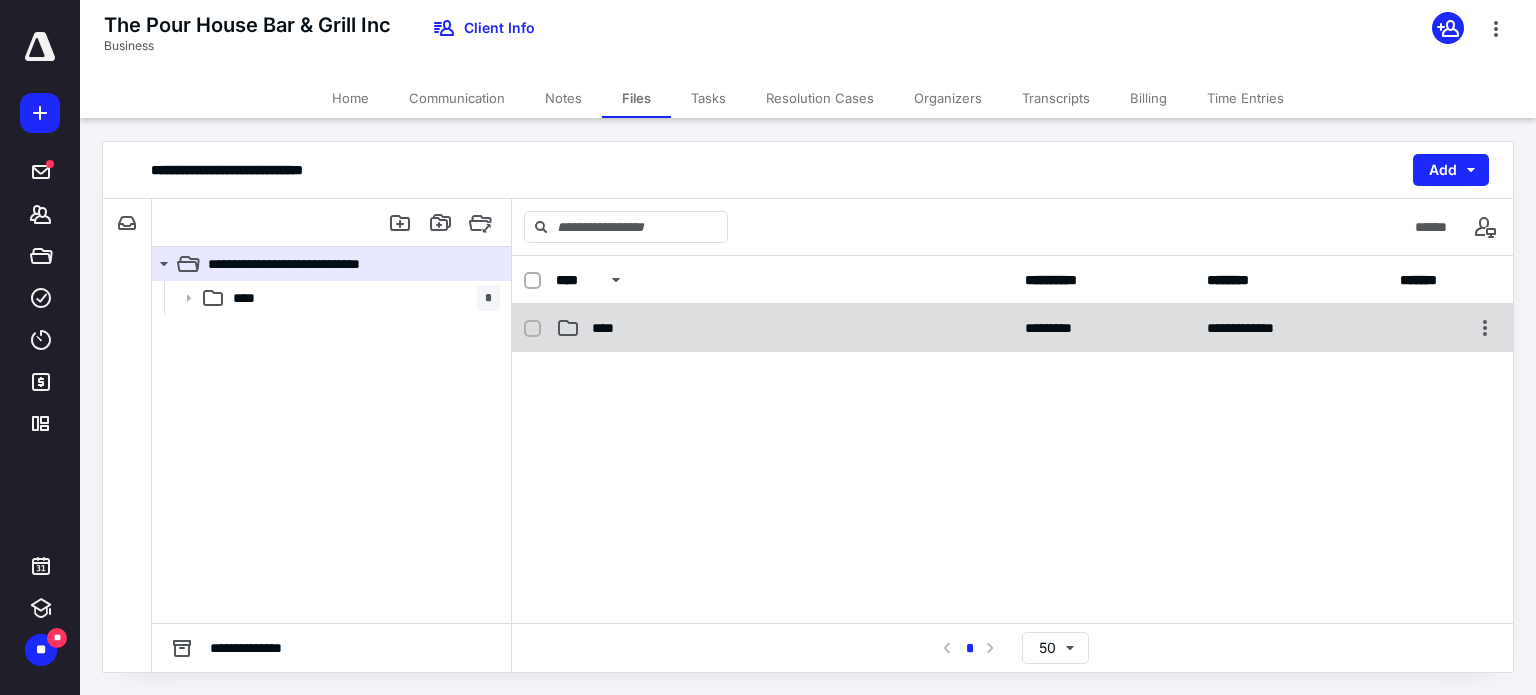 click on "****" at bounding box center [784, 328] 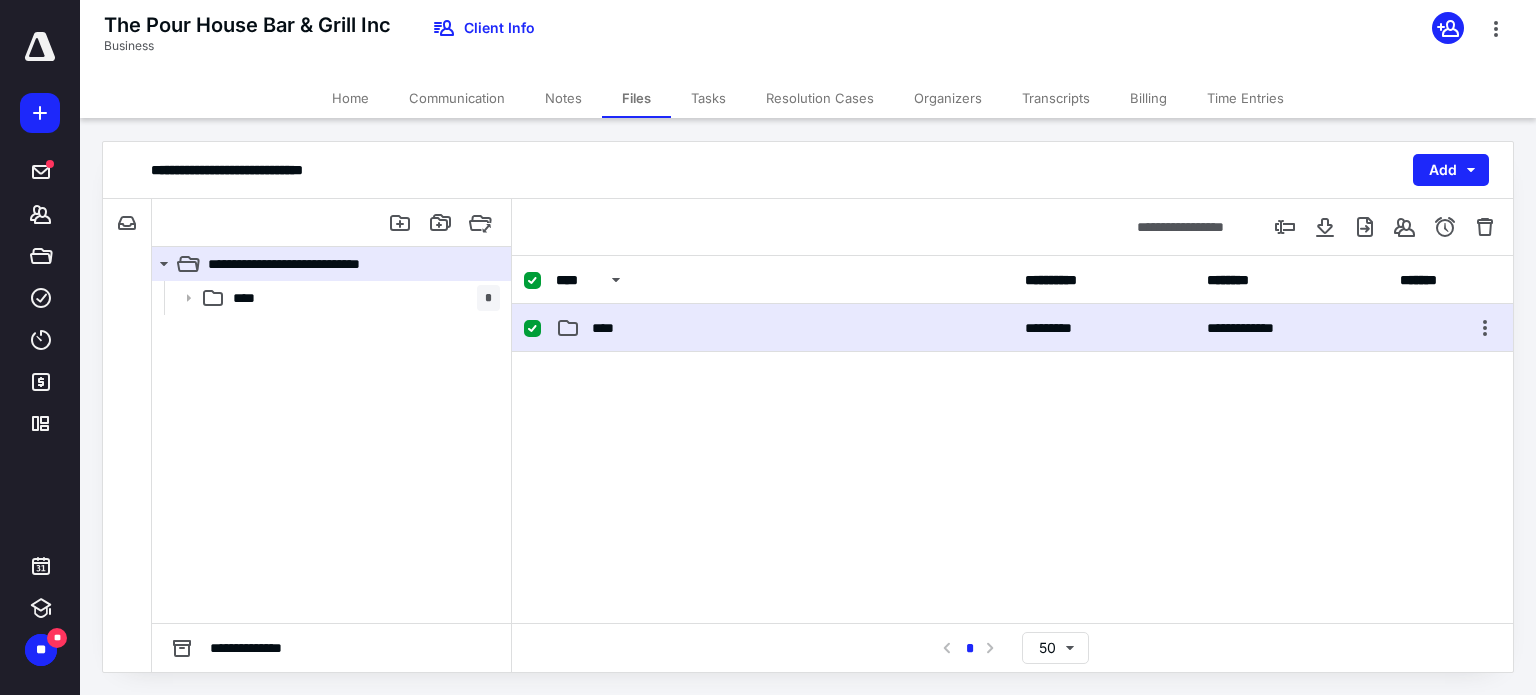 click on "****" at bounding box center [784, 328] 